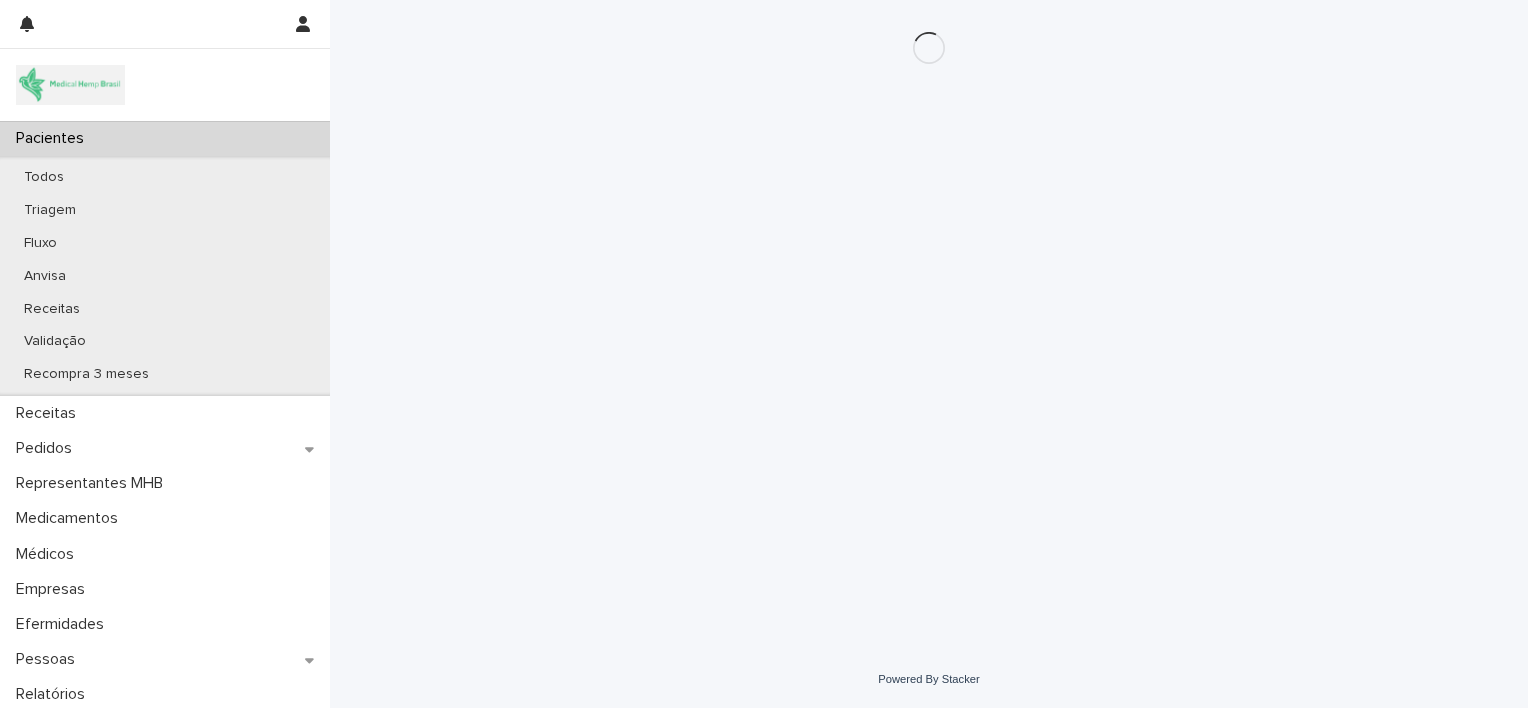 scroll, scrollTop: 0, scrollLeft: 0, axis: both 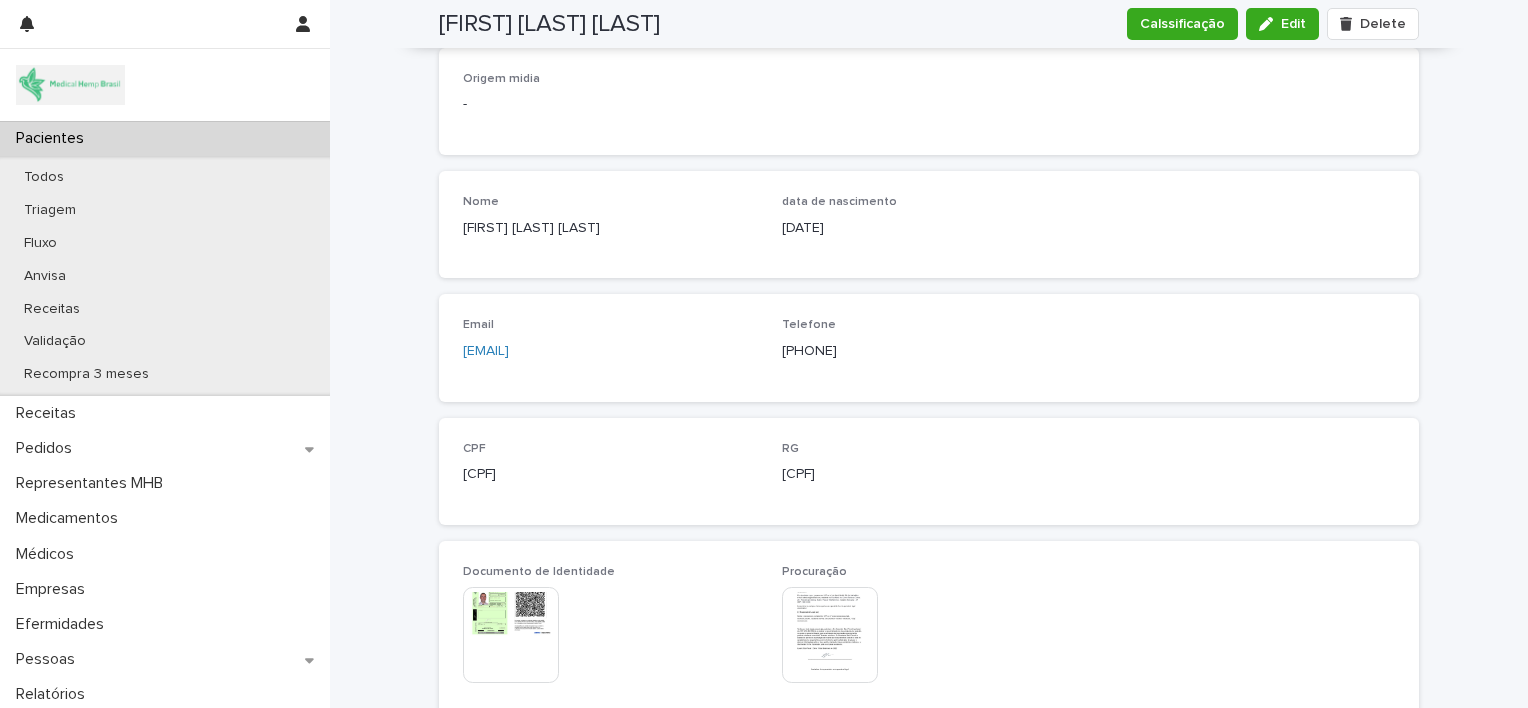 click at bounding box center (930, 838) 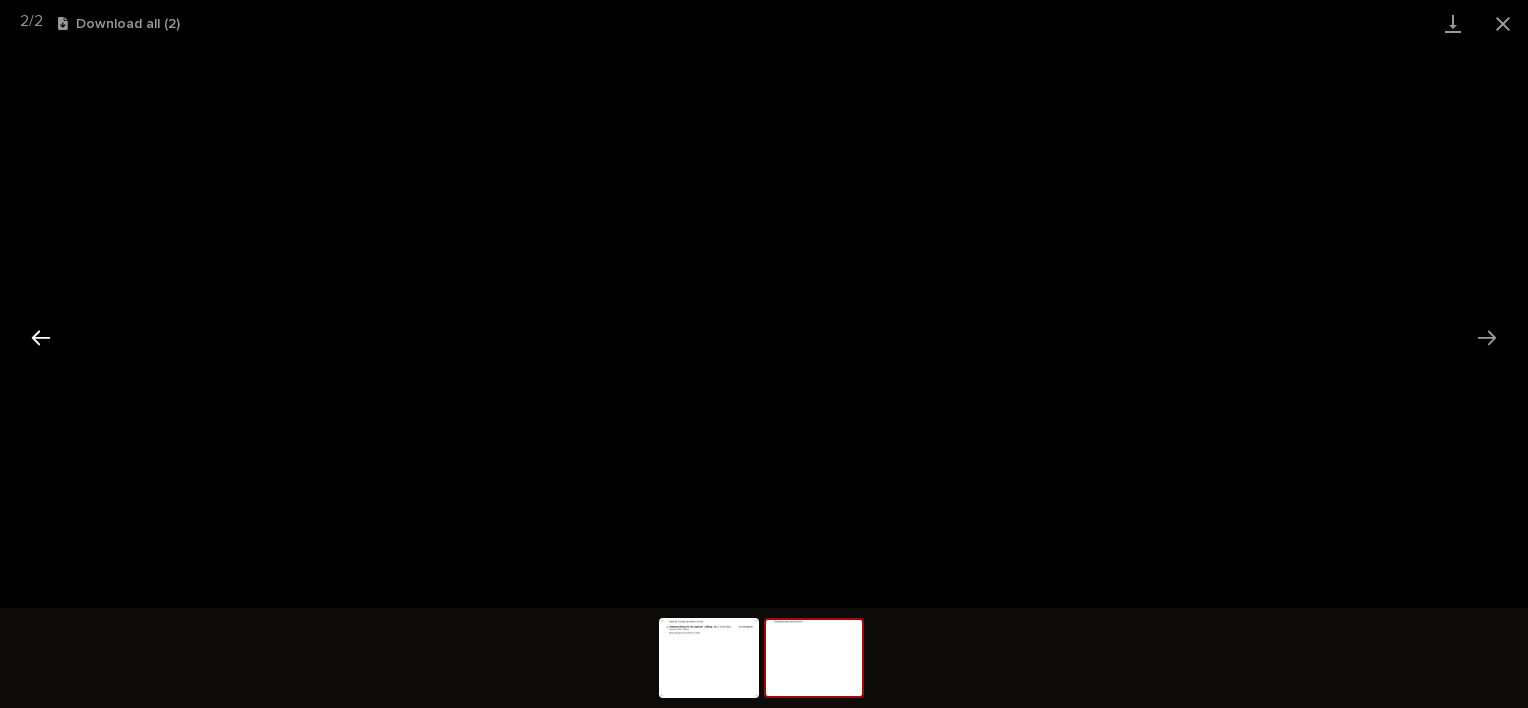 click at bounding box center (41, 337) 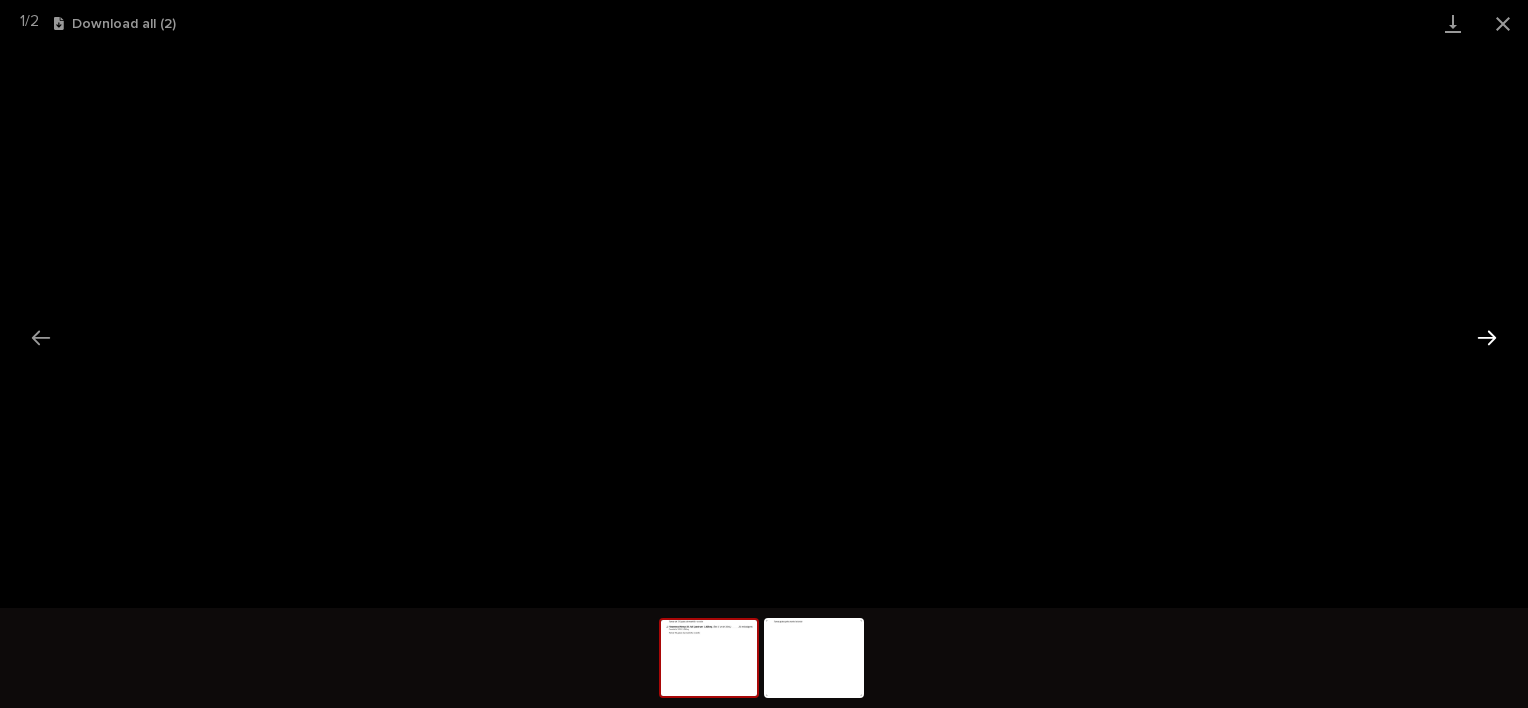 click at bounding box center [1487, 337] 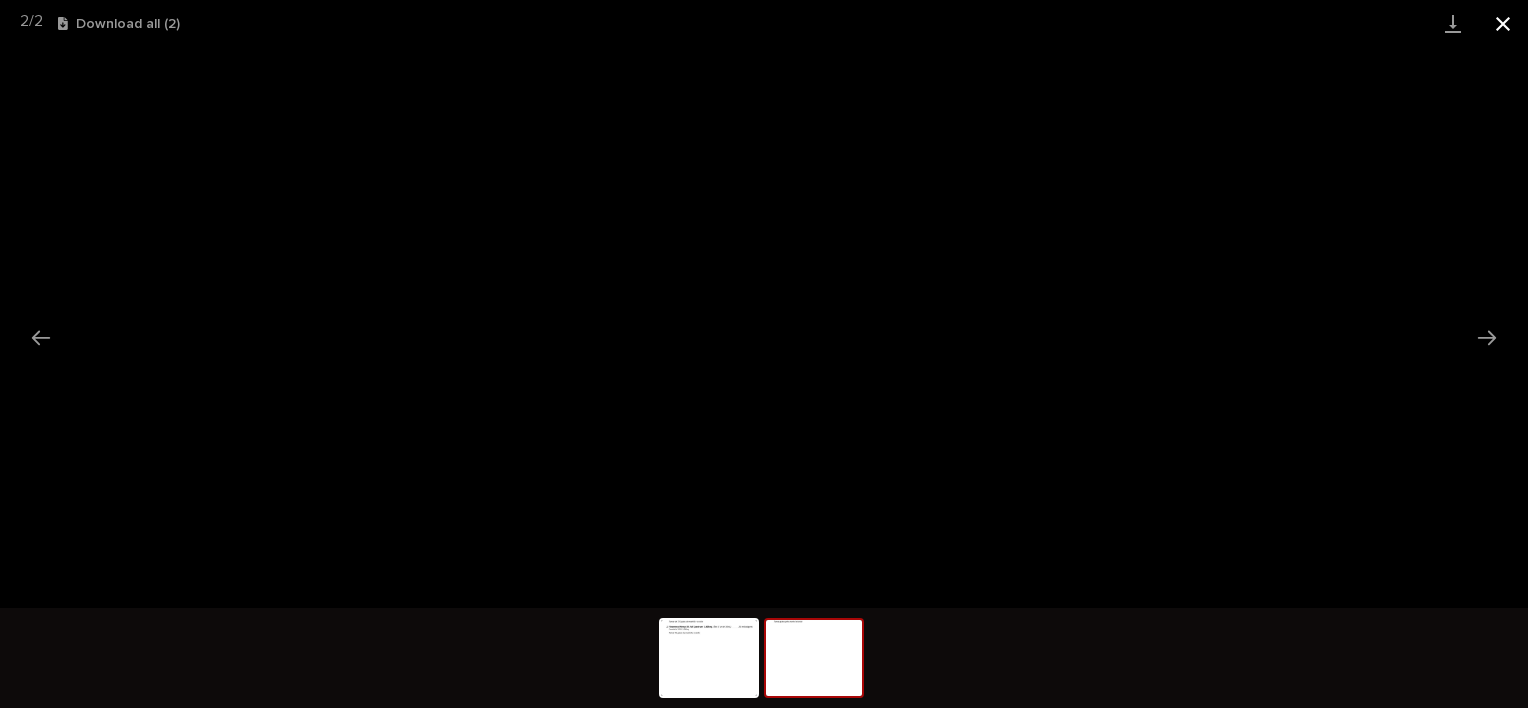 click at bounding box center [1503, 23] 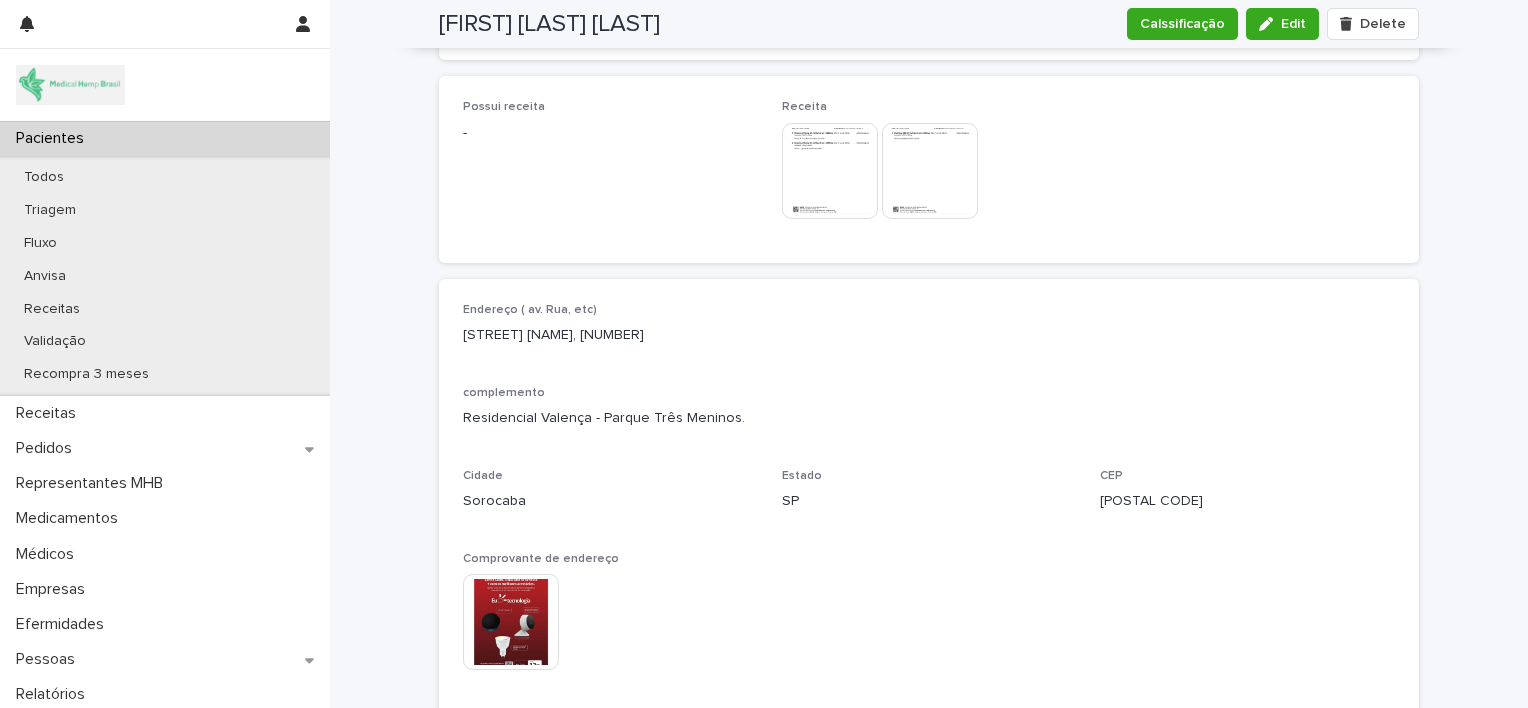 scroll, scrollTop: 1332, scrollLeft: 0, axis: vertical 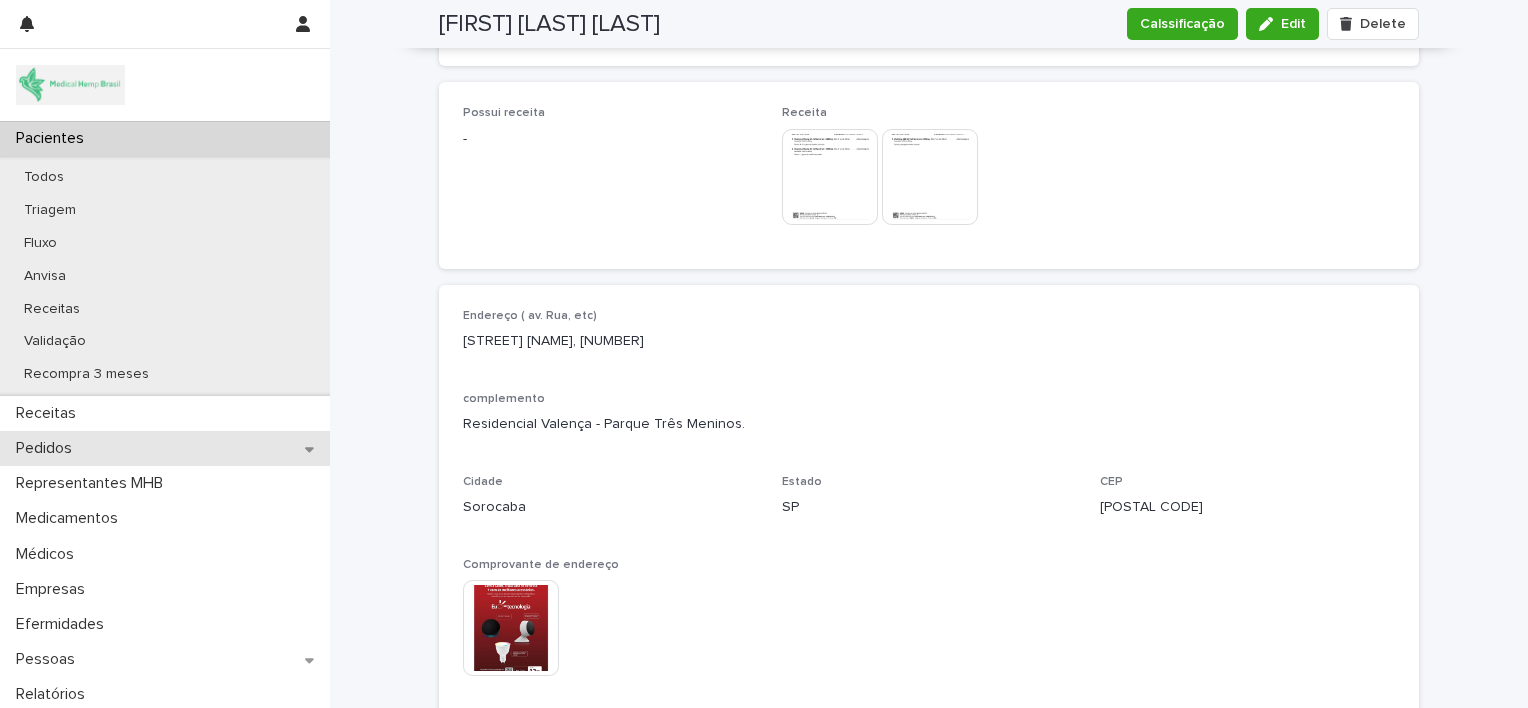 click on "Pedidos" at bounding box center (165, 448) 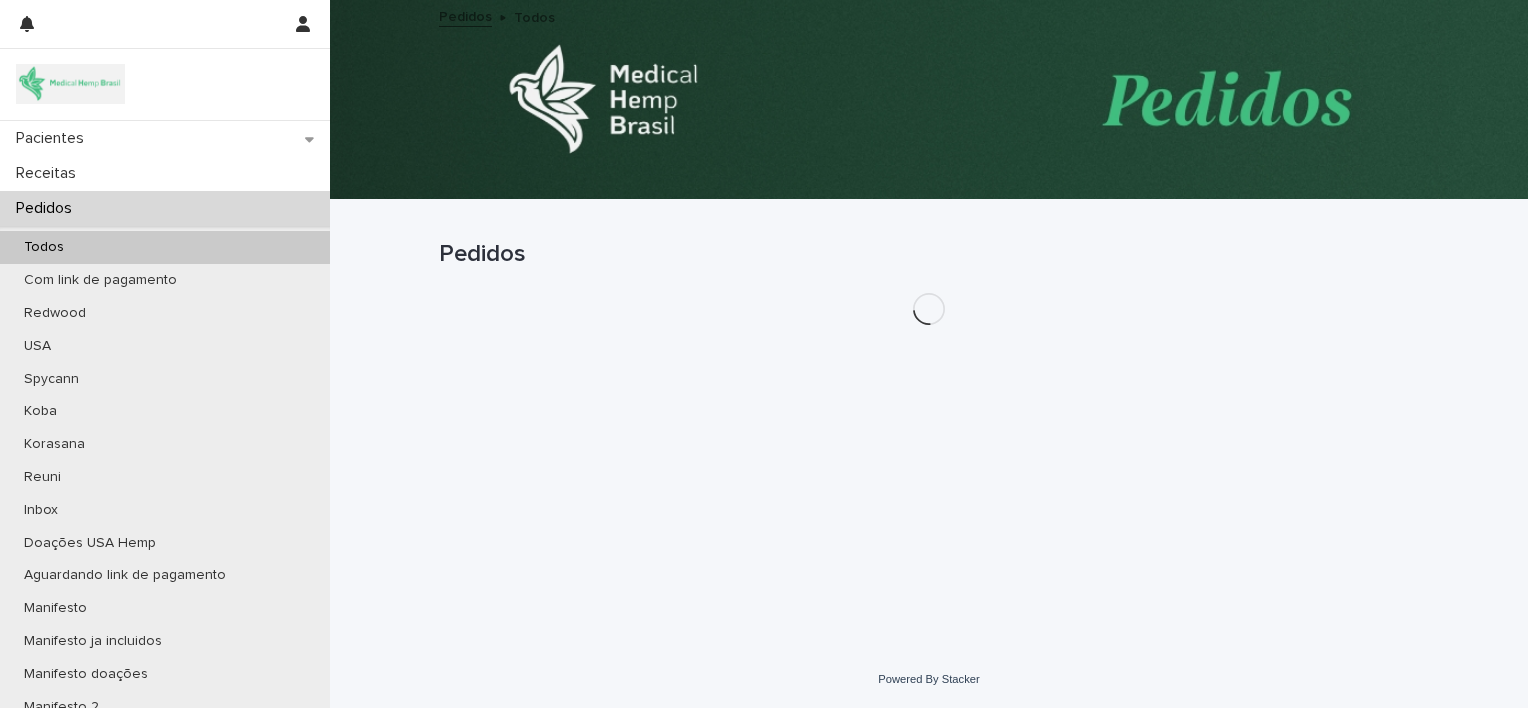 scroll, scrollTop: 0, scrollLeft: 0, axis: both 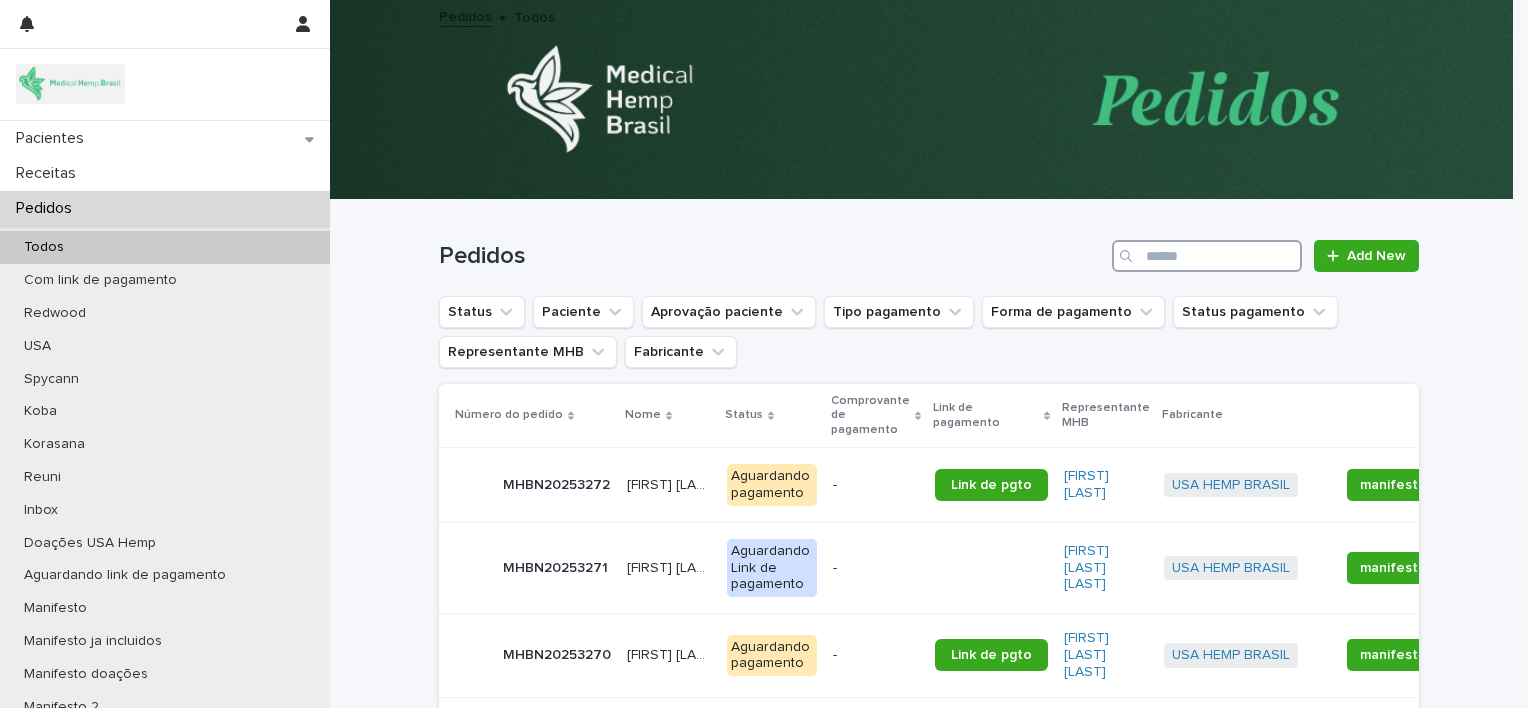 click at bounding box center [1207, 256] 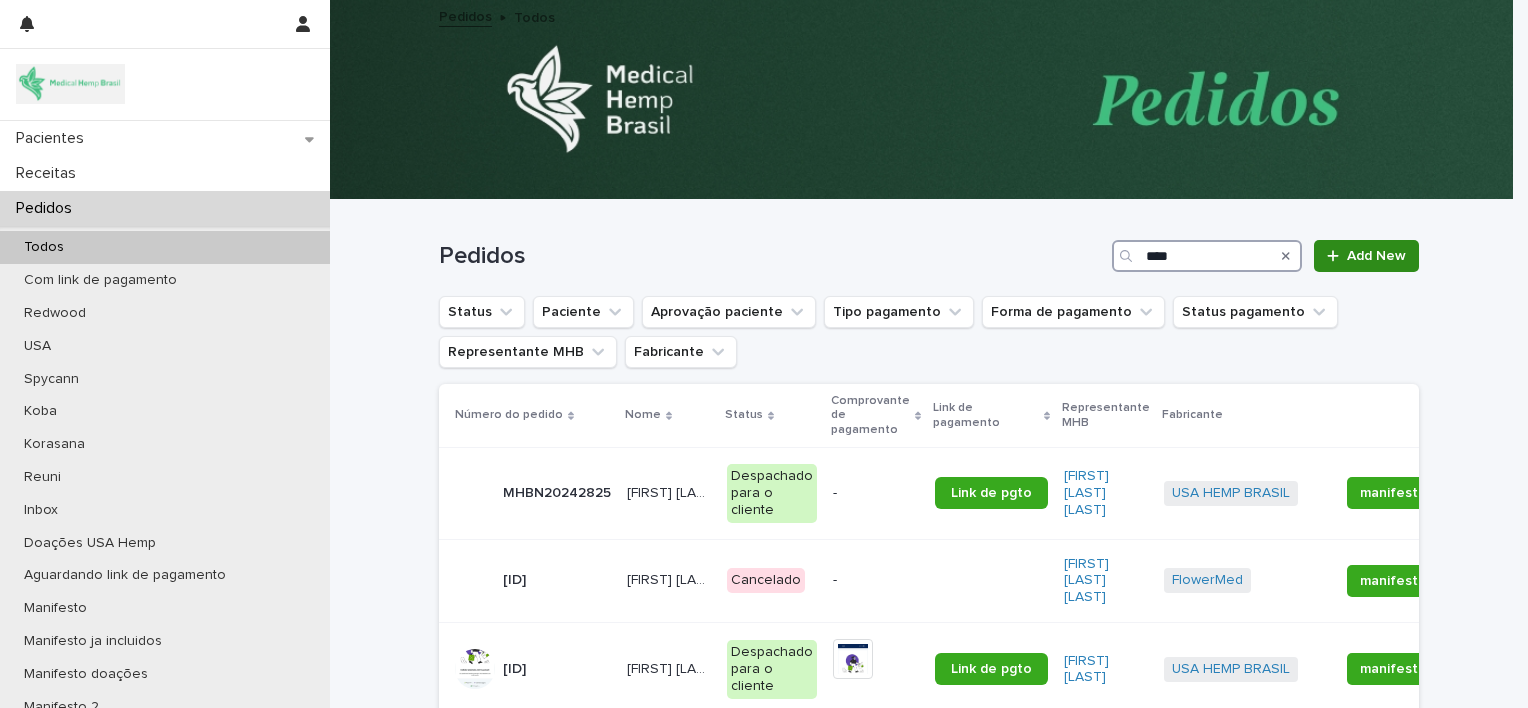type on "****" 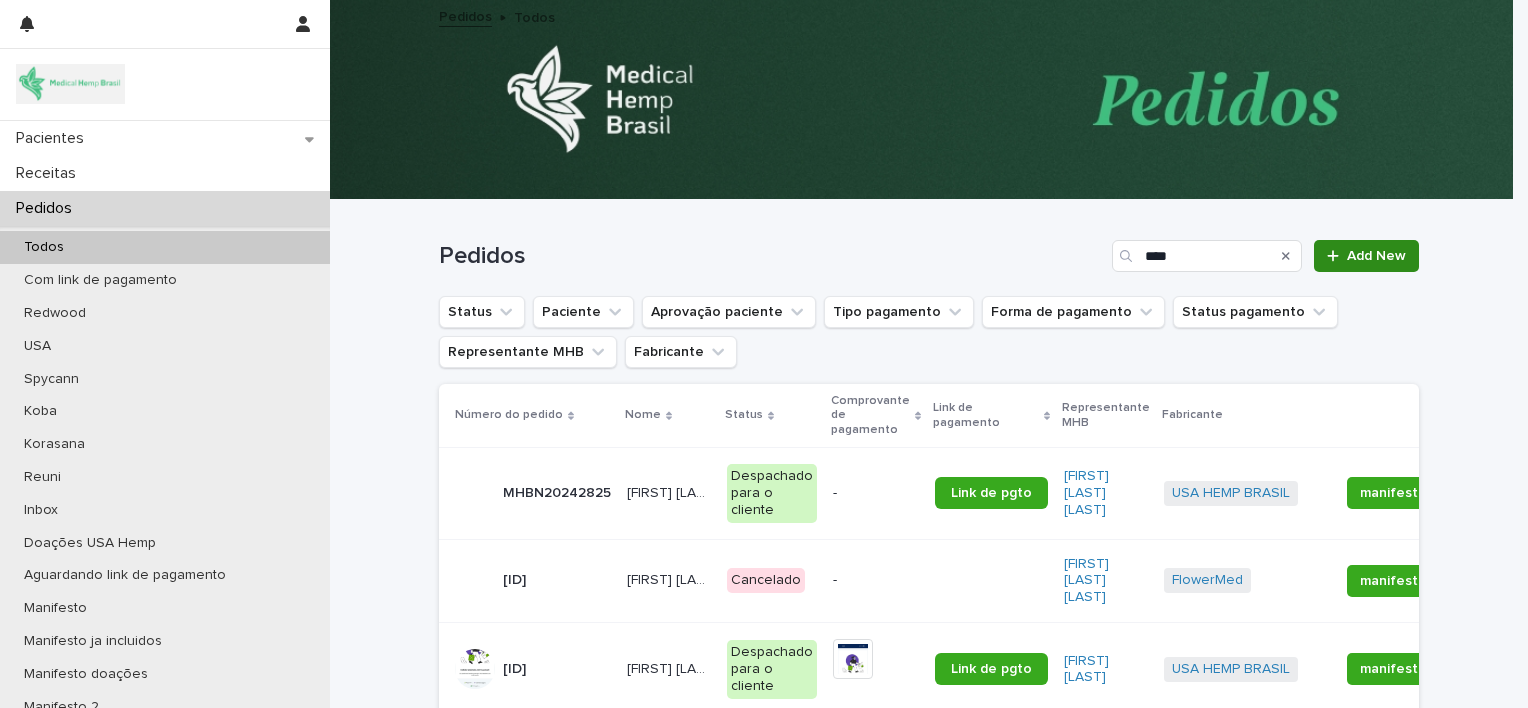 click on "Add New" at bounding box center [1366, 256] 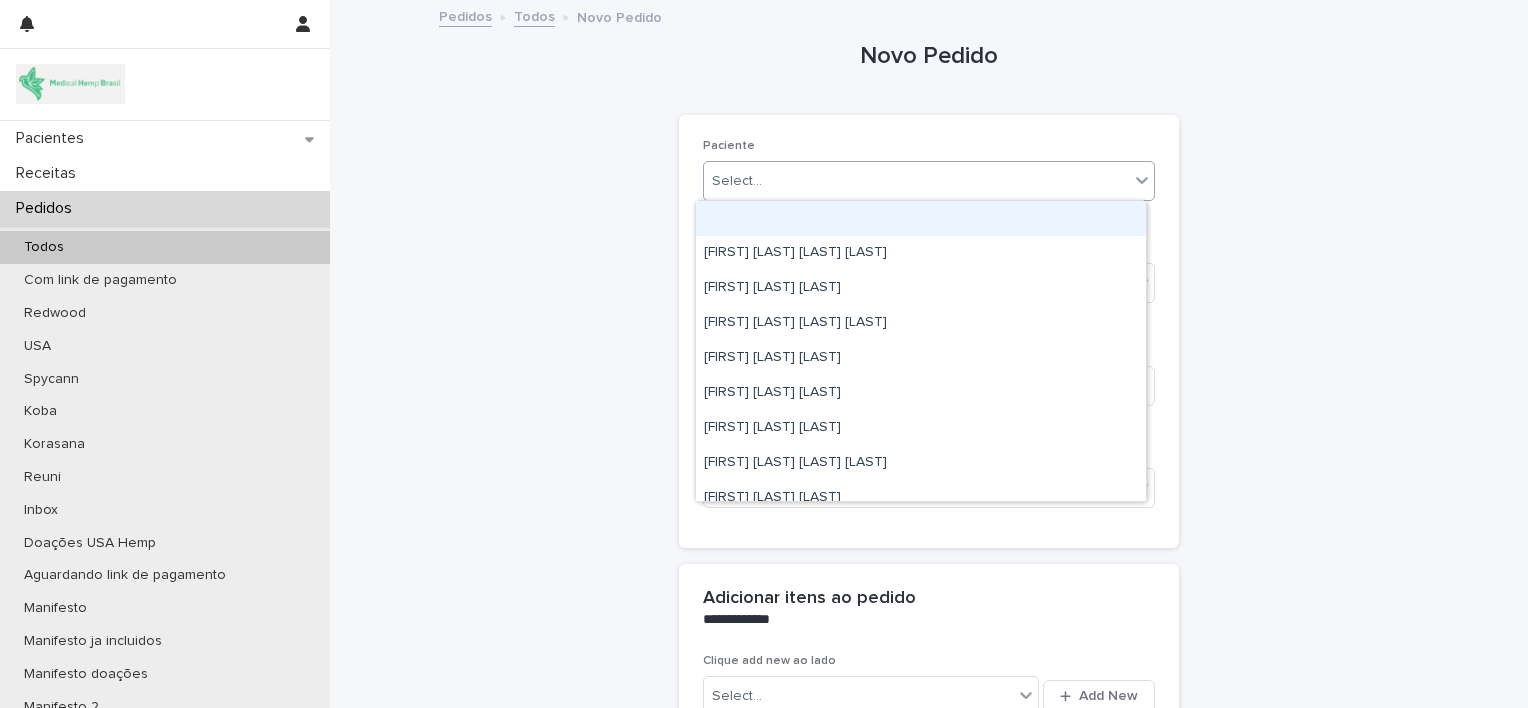 click on "Select..." at bounding box center (916, 181) 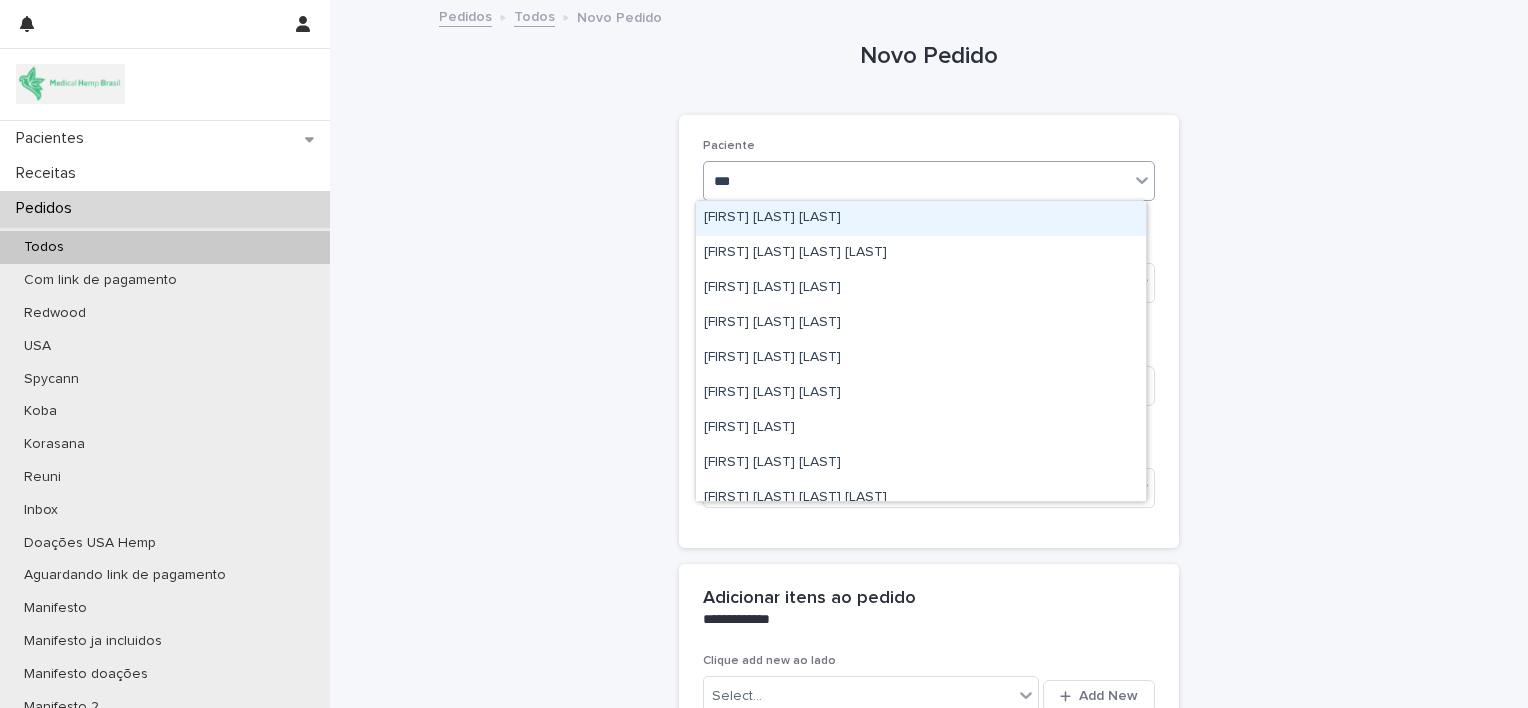 type on "****" 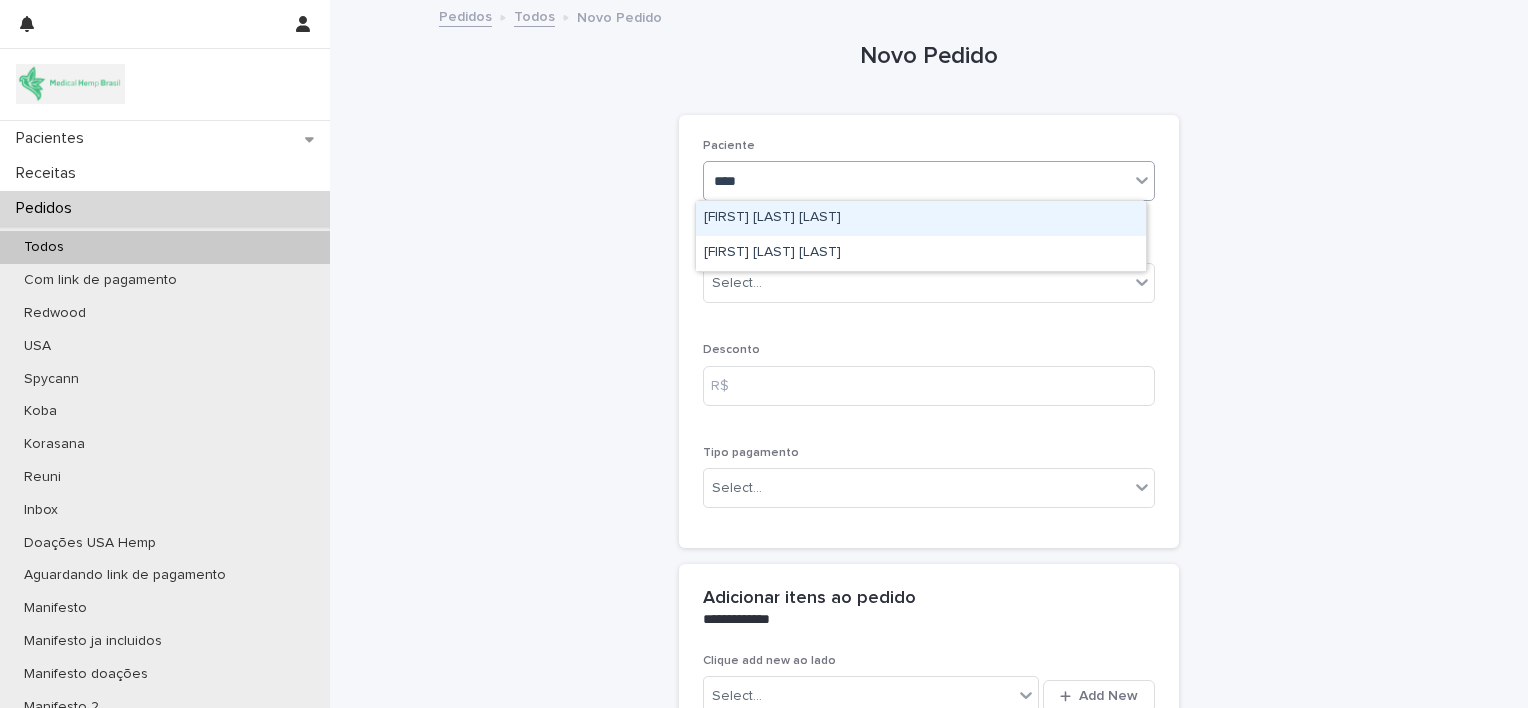 click on "[FIRST] [LAST] [LAST]" at bounding box center (921, 218) 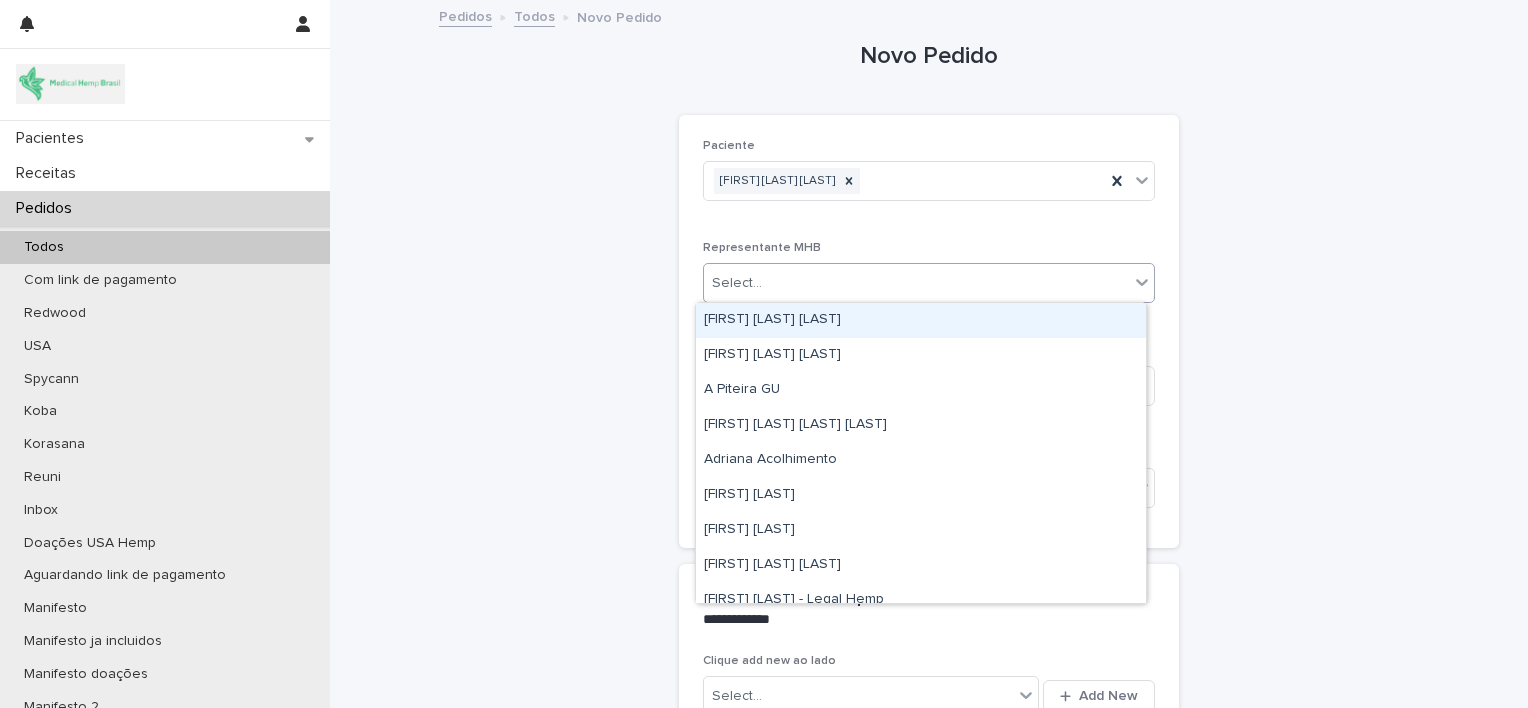 click on "Select..." at bounding box center (916, 283) 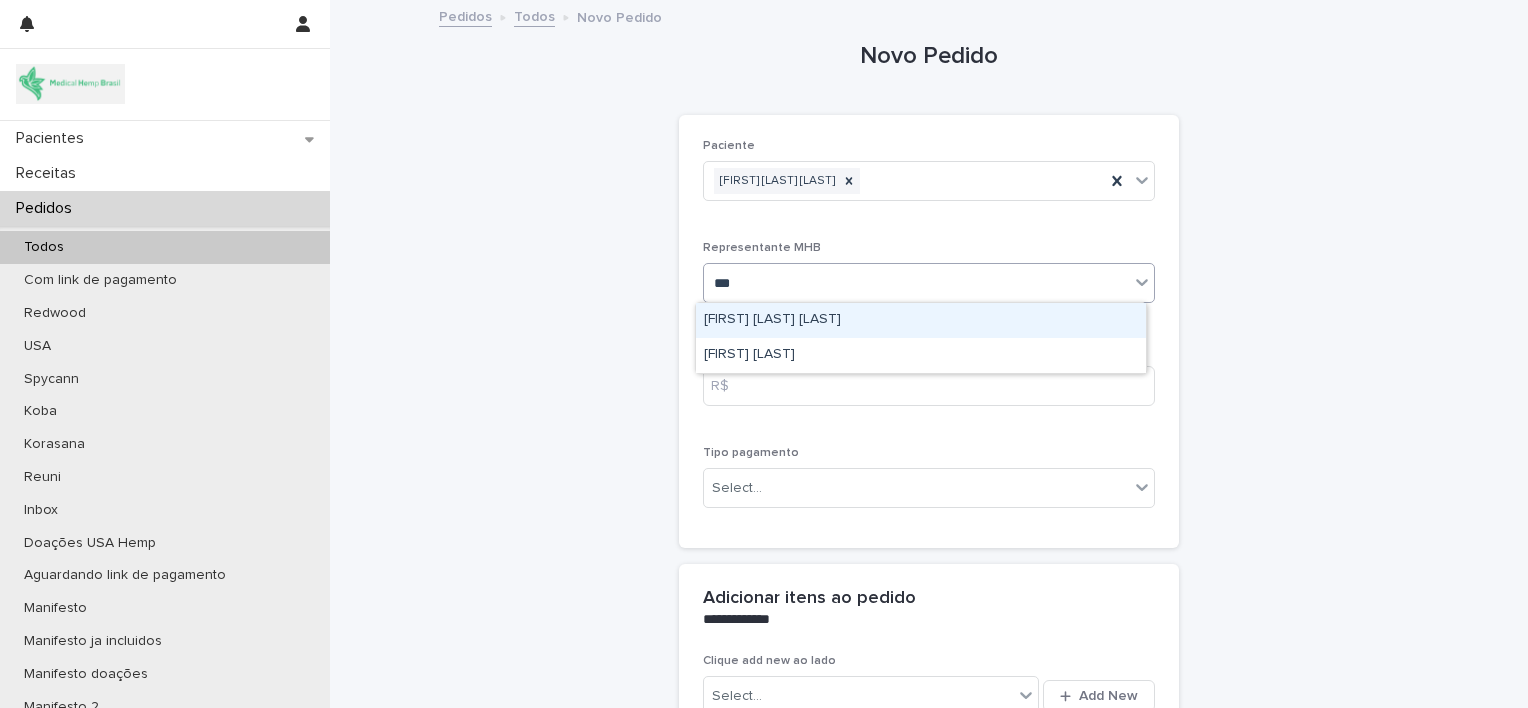 type on "****" 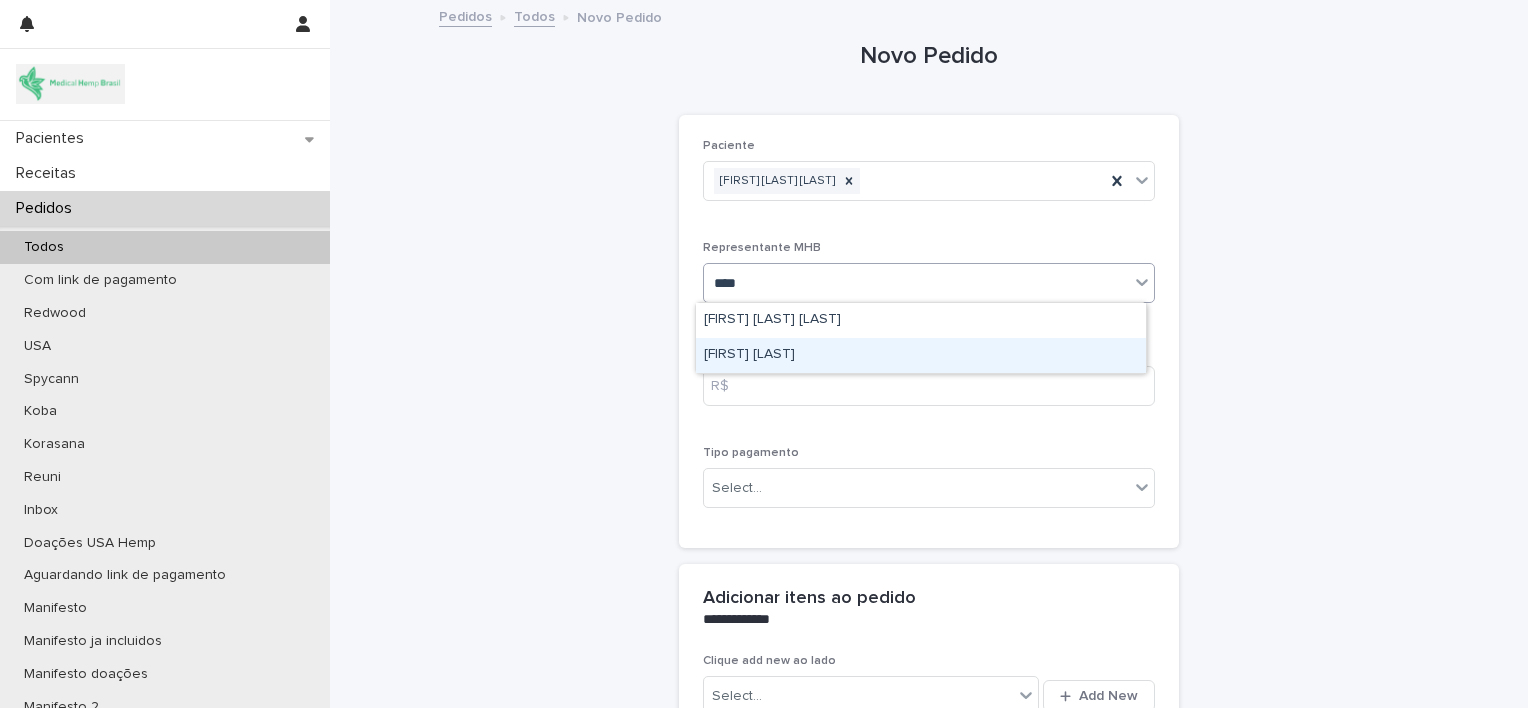click on "[FIRST] [LAST]" at bounding box center [921, 355] 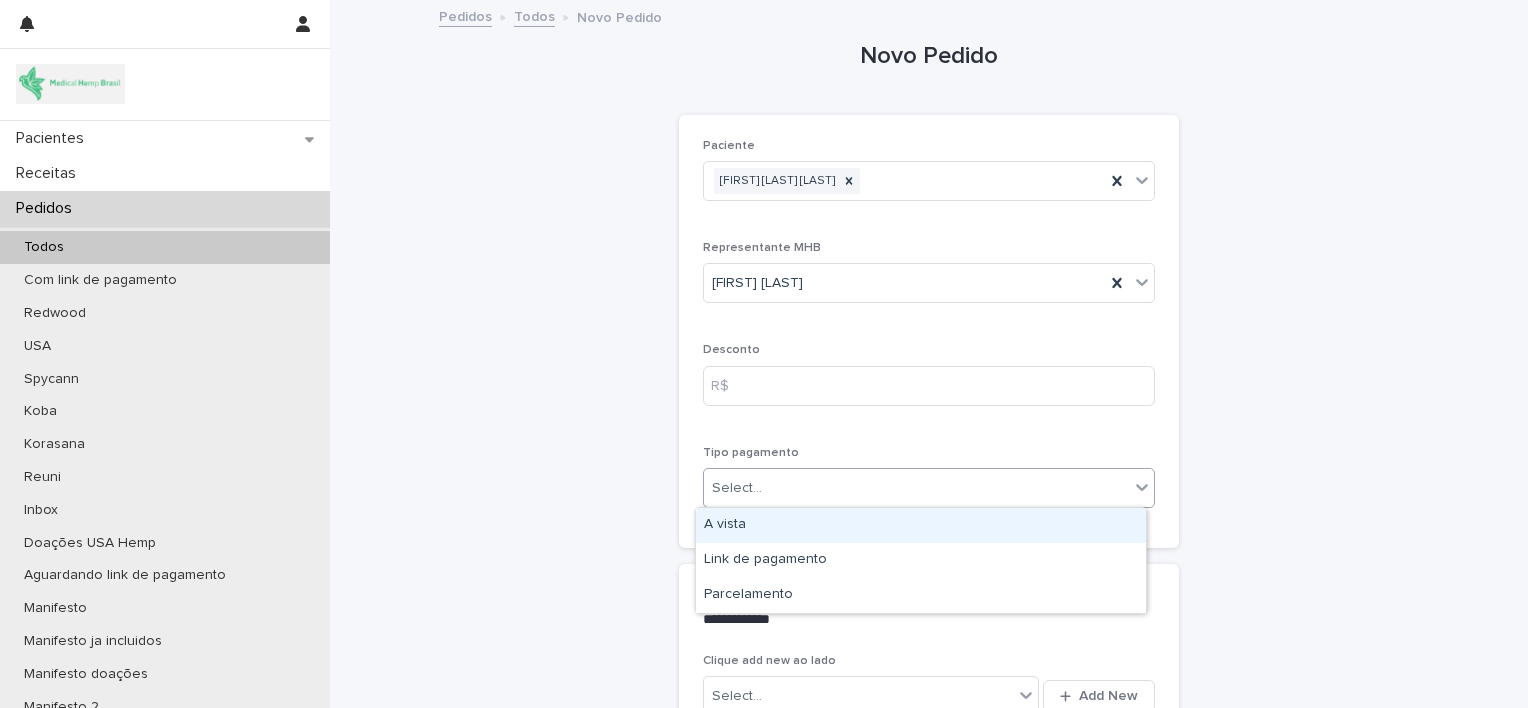 click on "Select..." at bounding box center [916, 488] 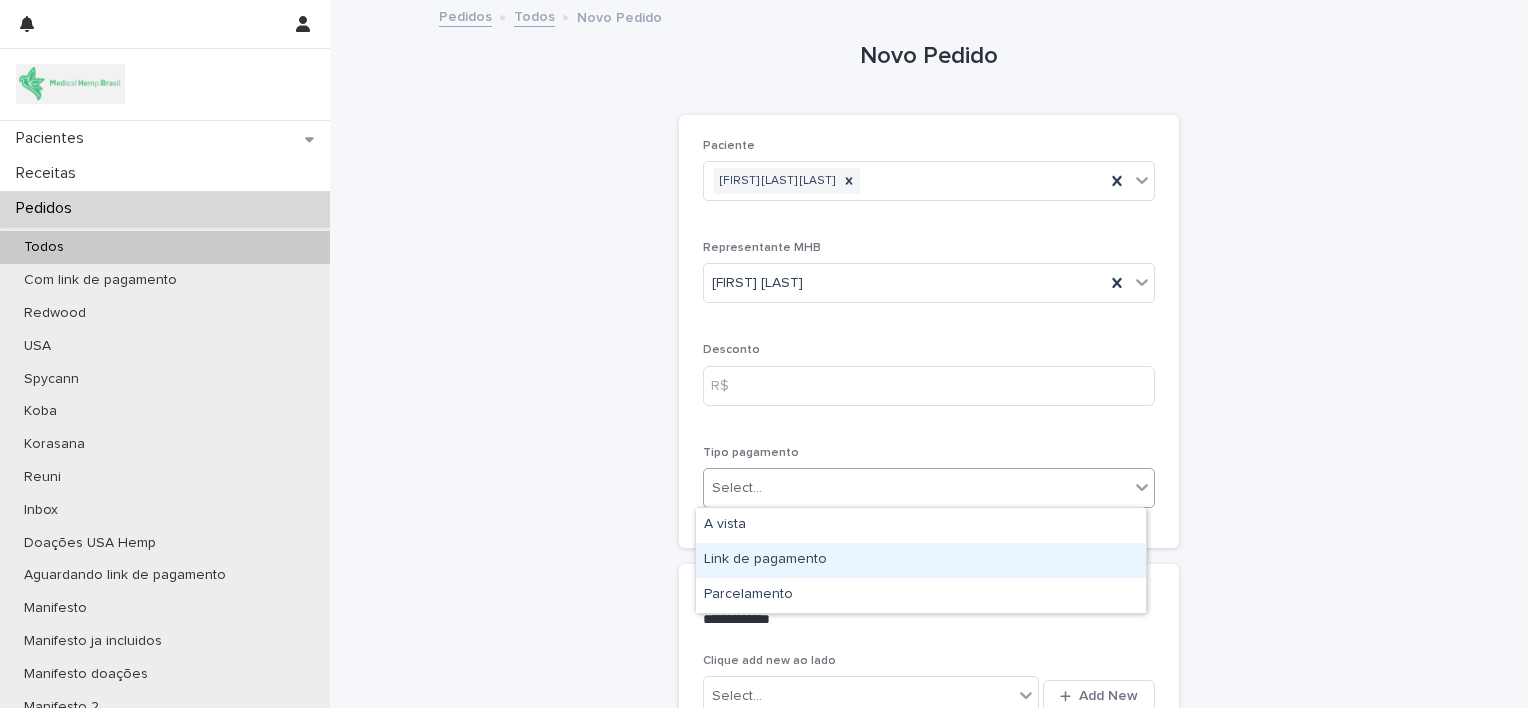 click on "Link de pagamento" at bounding box center [921, 560] 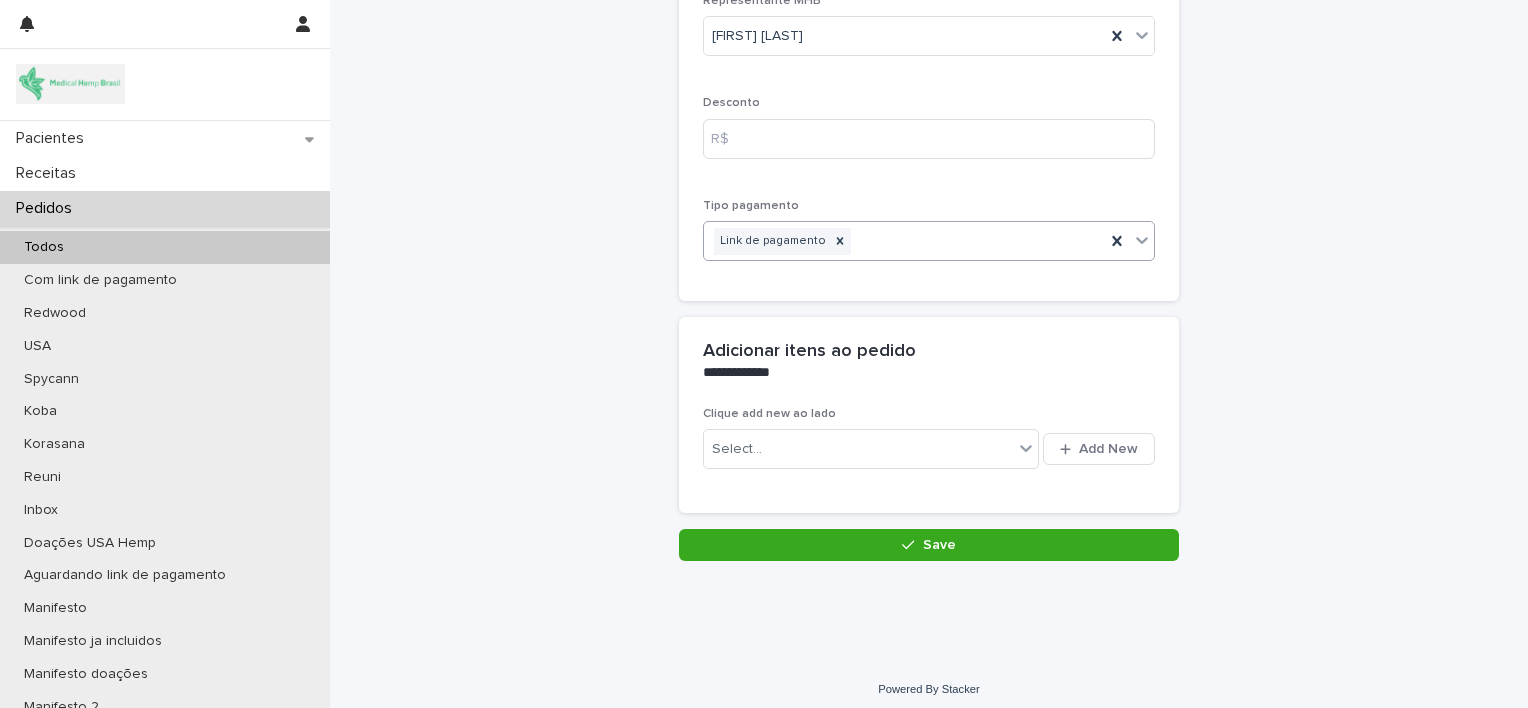 scroll, scrollTop: 248, scrollLeft: 0, axis: vertical 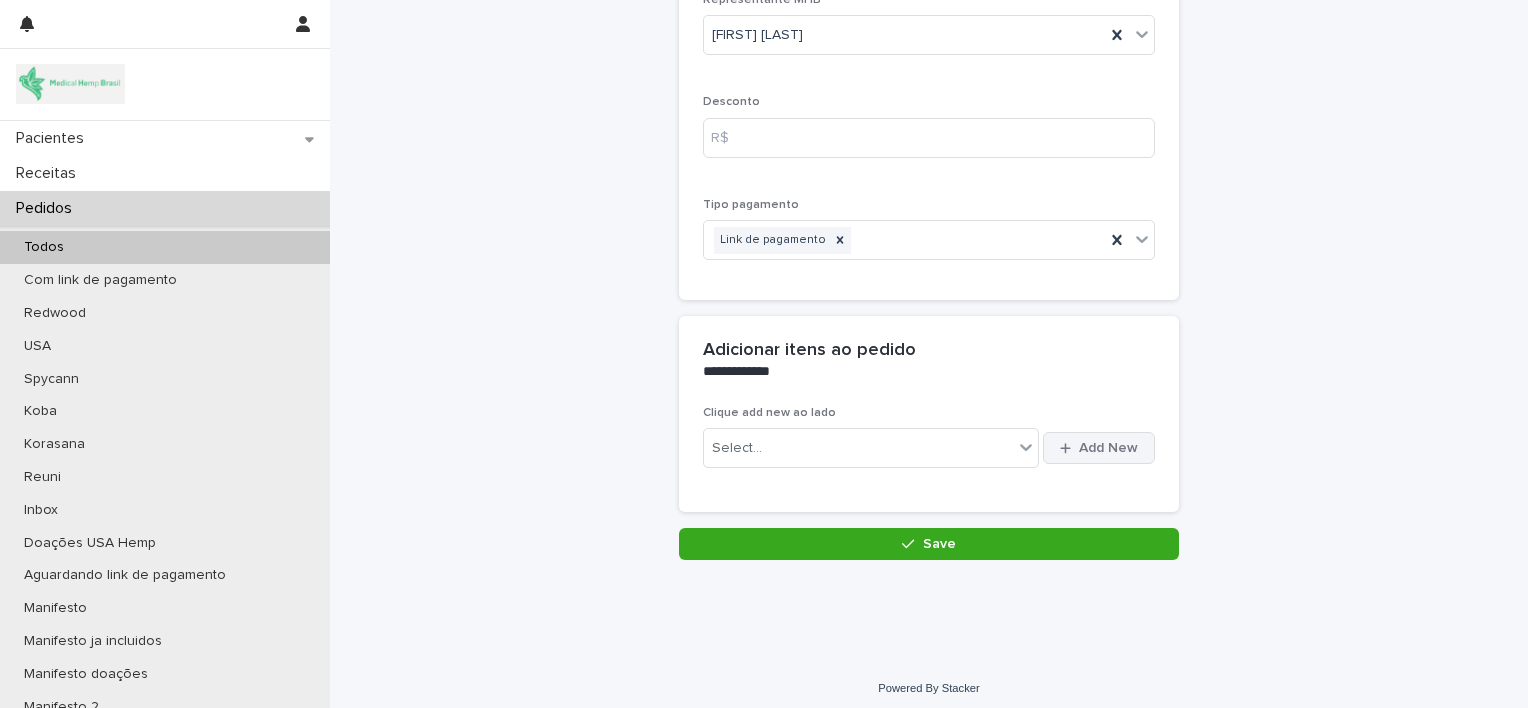 click on "Add New" at bounding box center [1108, 448] 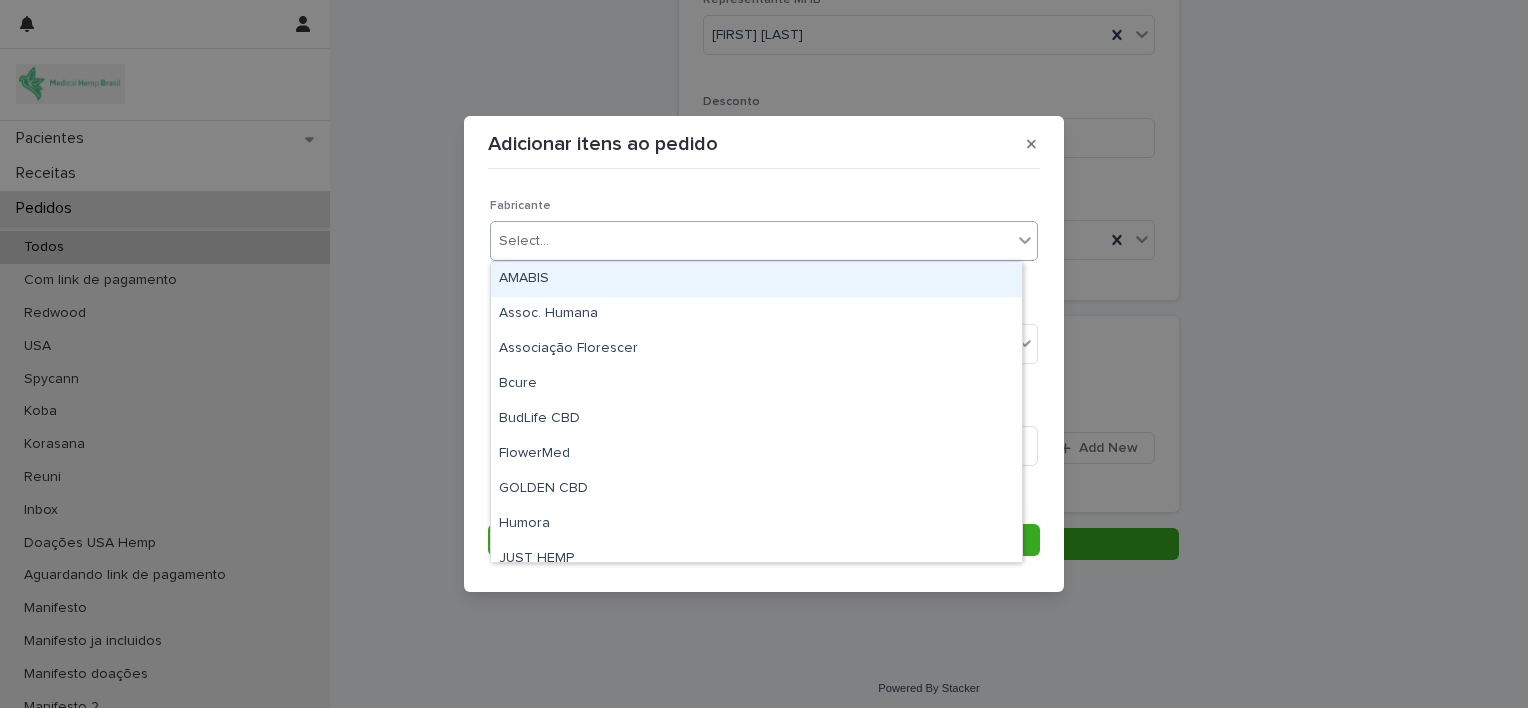 click on "Select..." at bounding box center (751, 241) 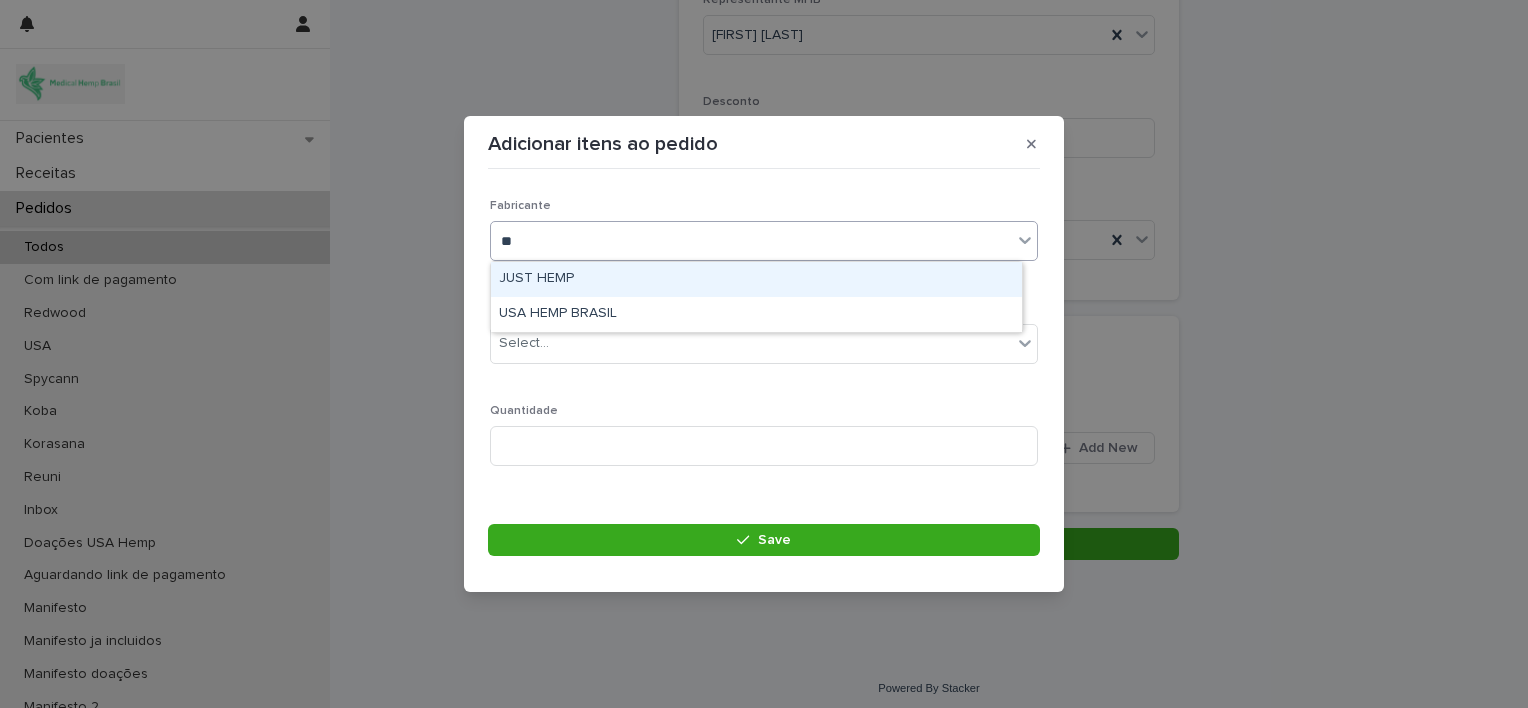 type on "***" 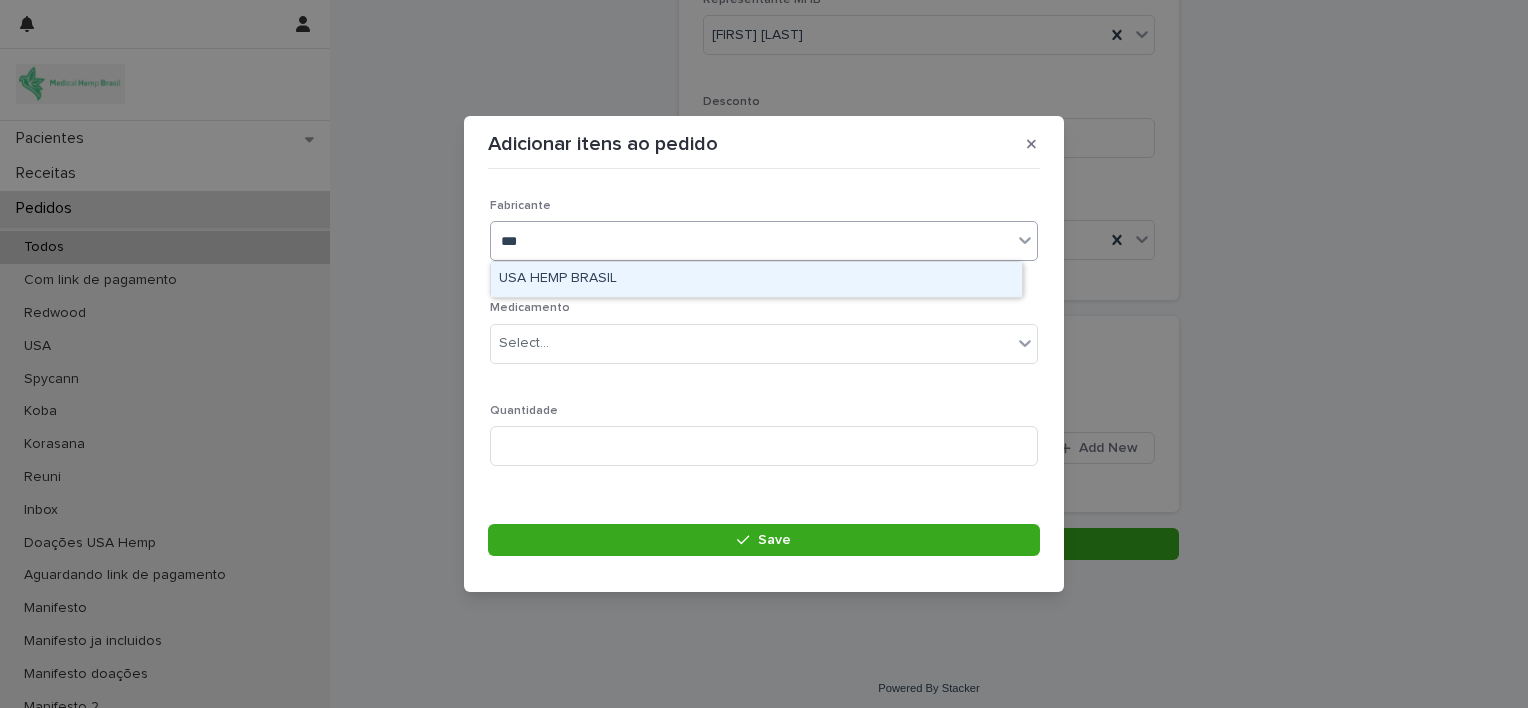 click on "USA HEMP BRASIL" at bounding box center (756, 279) 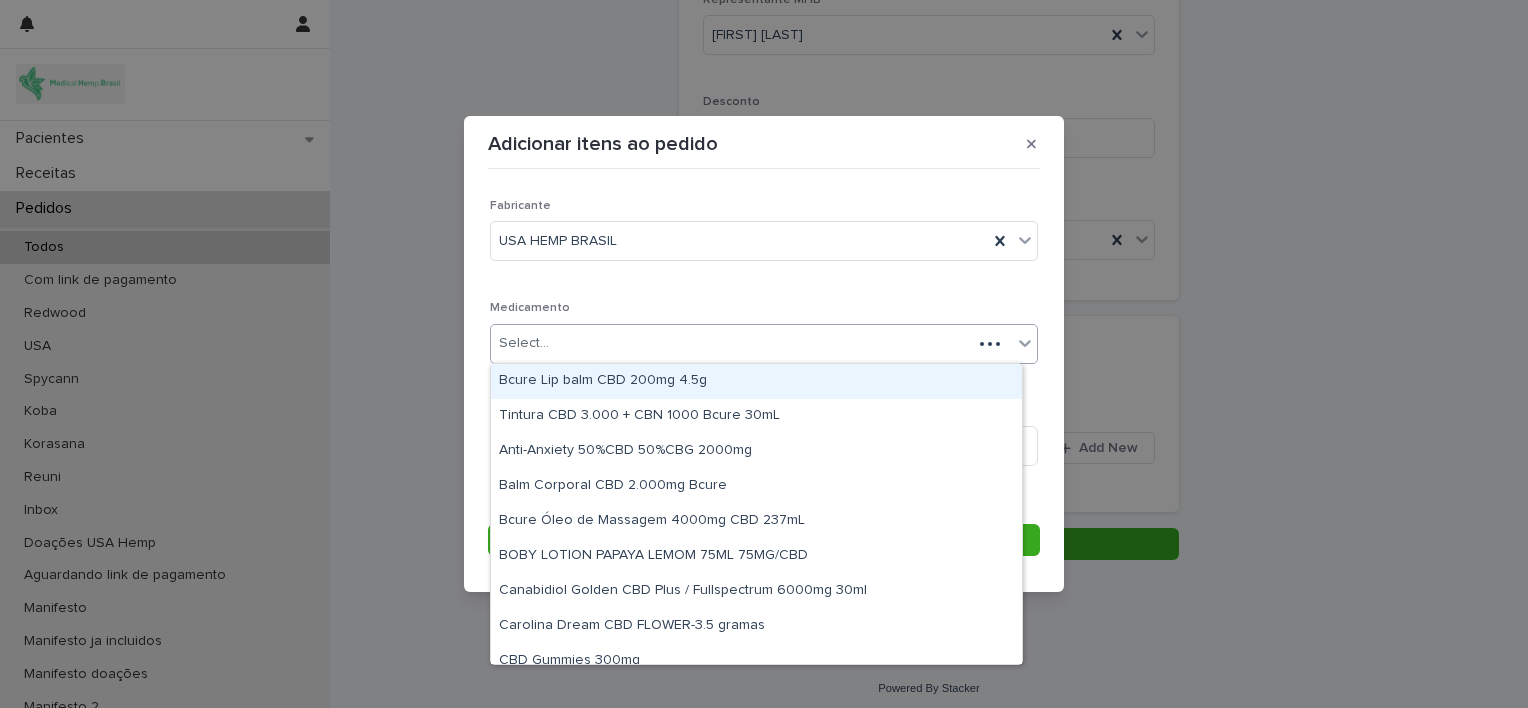 click on "Select..." at bounding box center [731, 343] 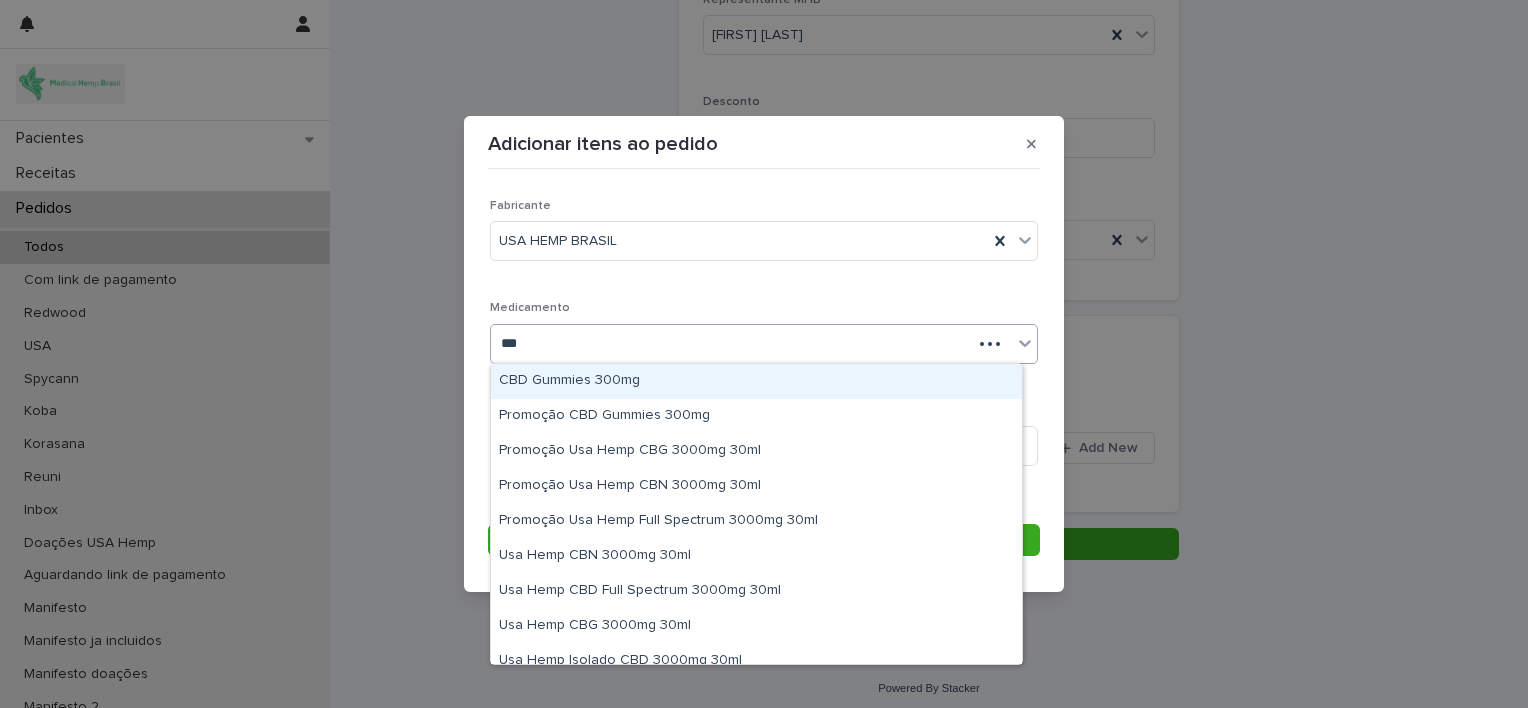 type on "****" 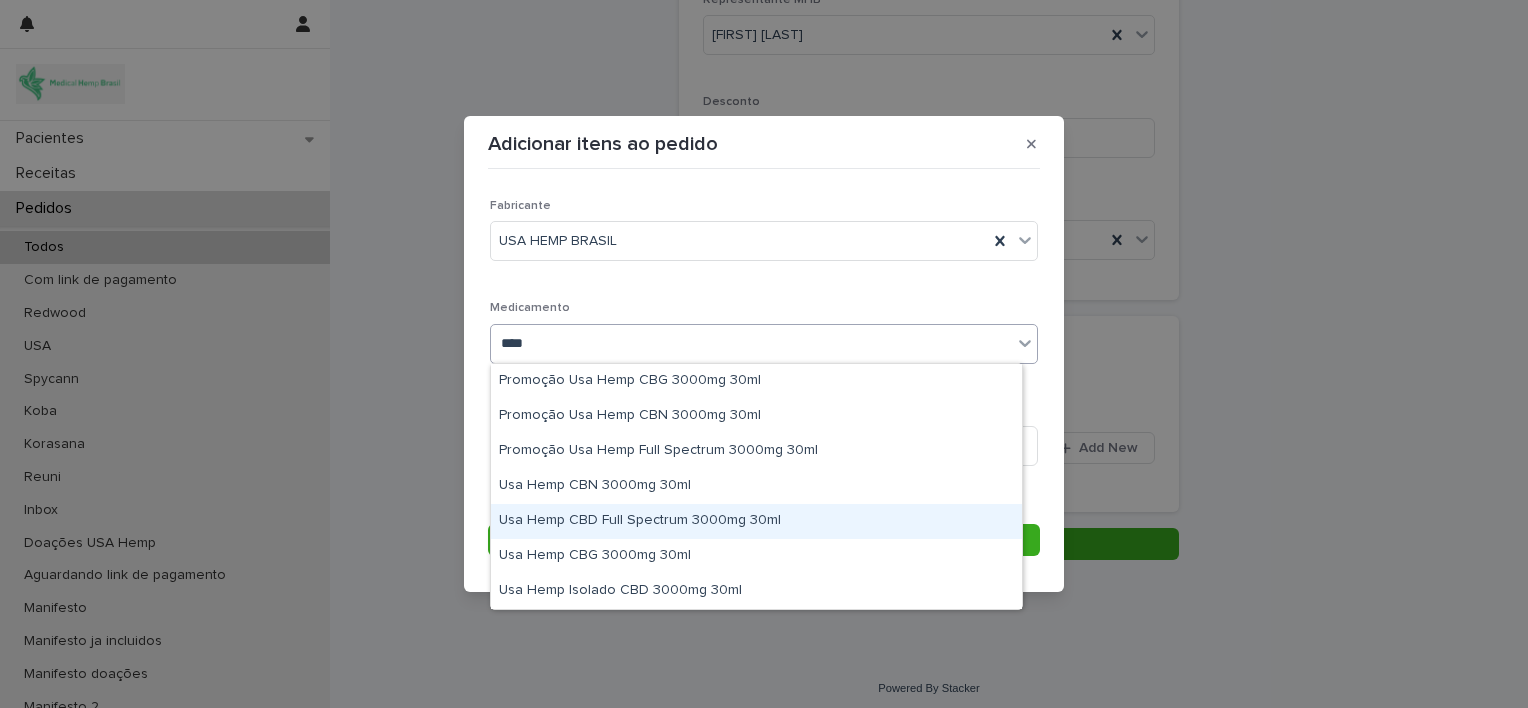 click on "Usa Hemp CBD Full Spectrum 3000mg 30ml" at bounding box center (756, 521) 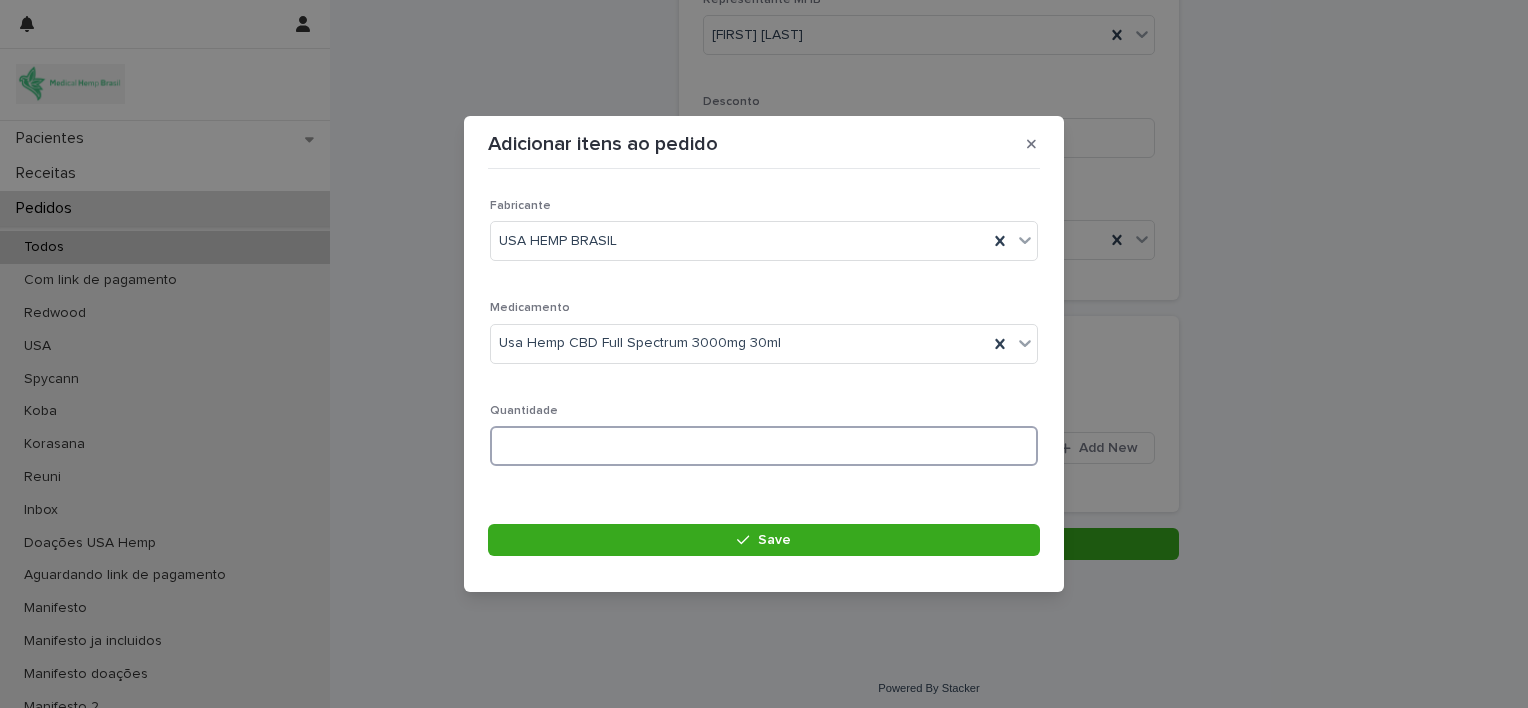 click at bounding box center [764, 446] 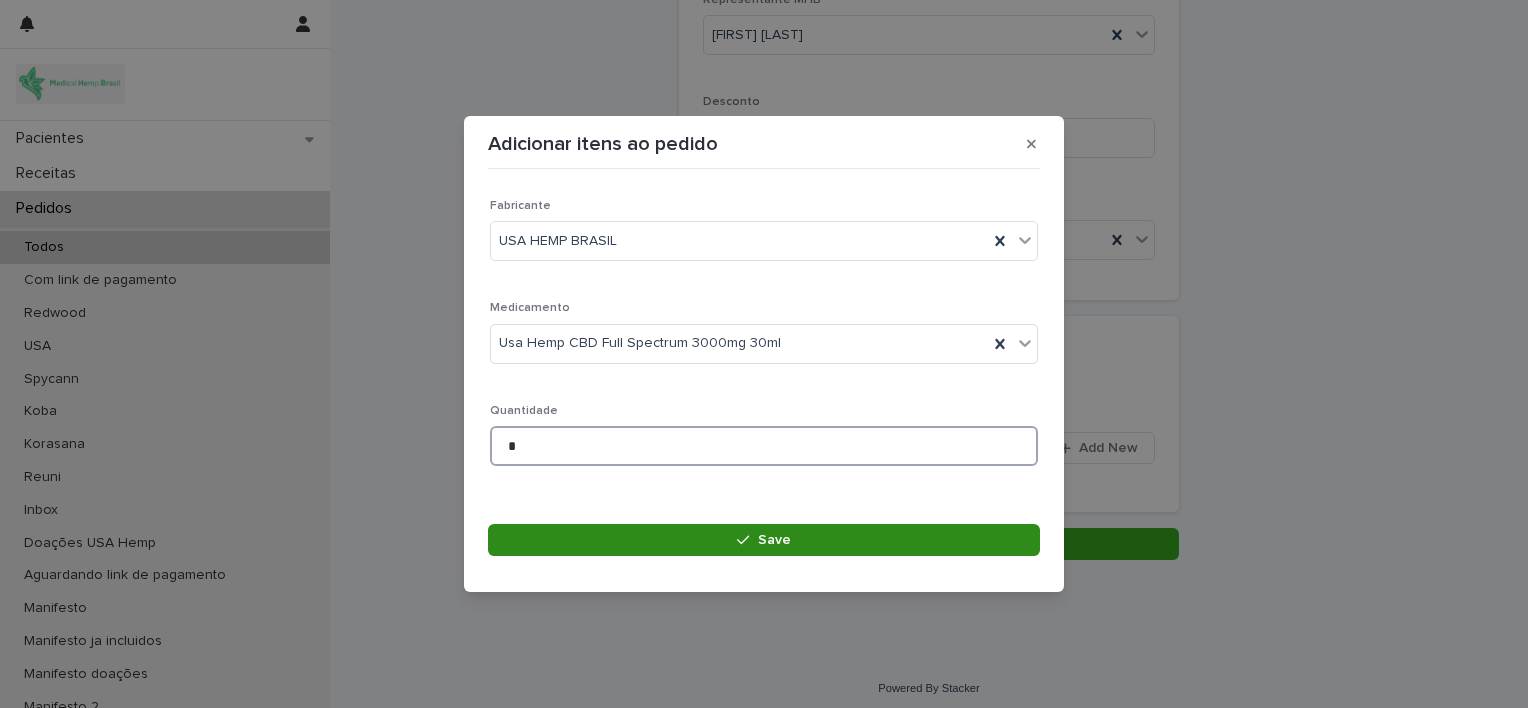 type on "*" 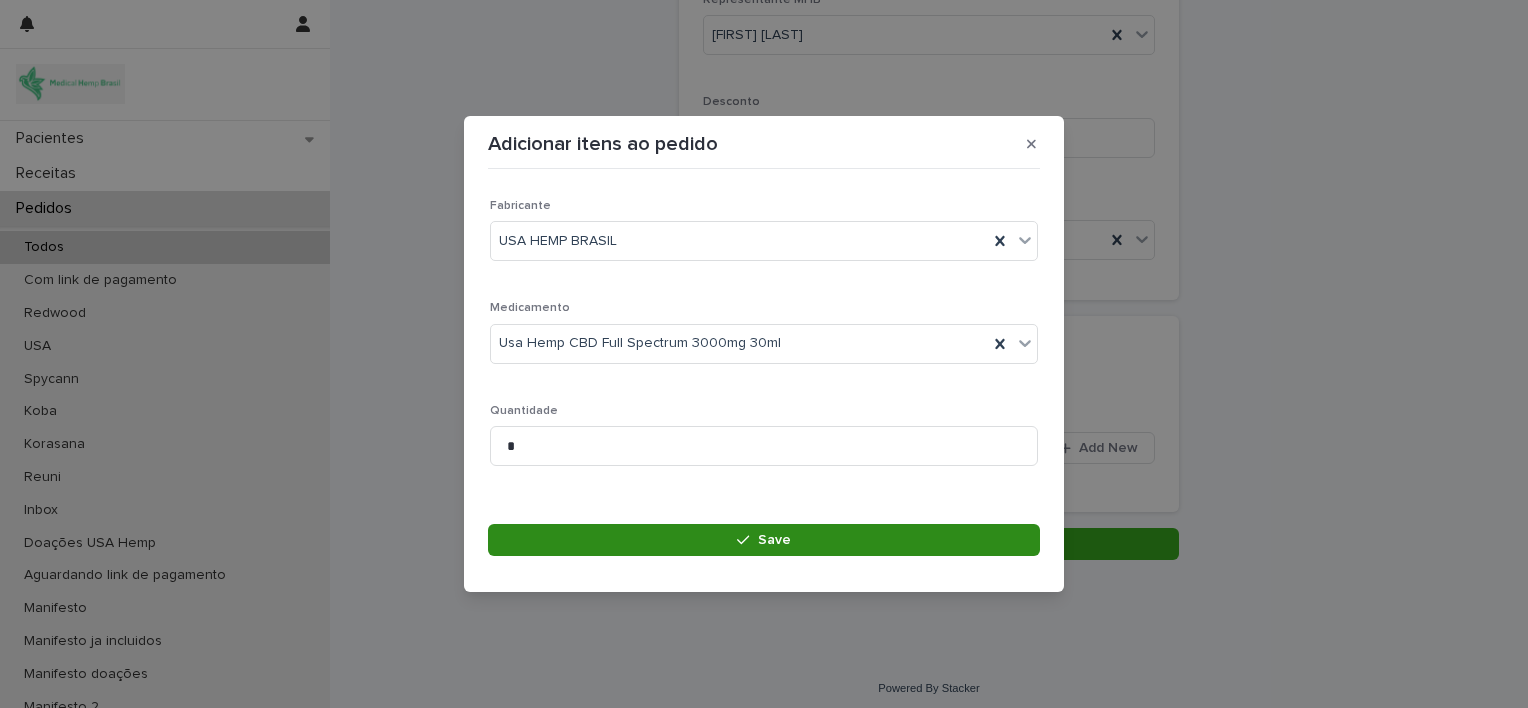click on "Save" at bounding box center (764, 540) 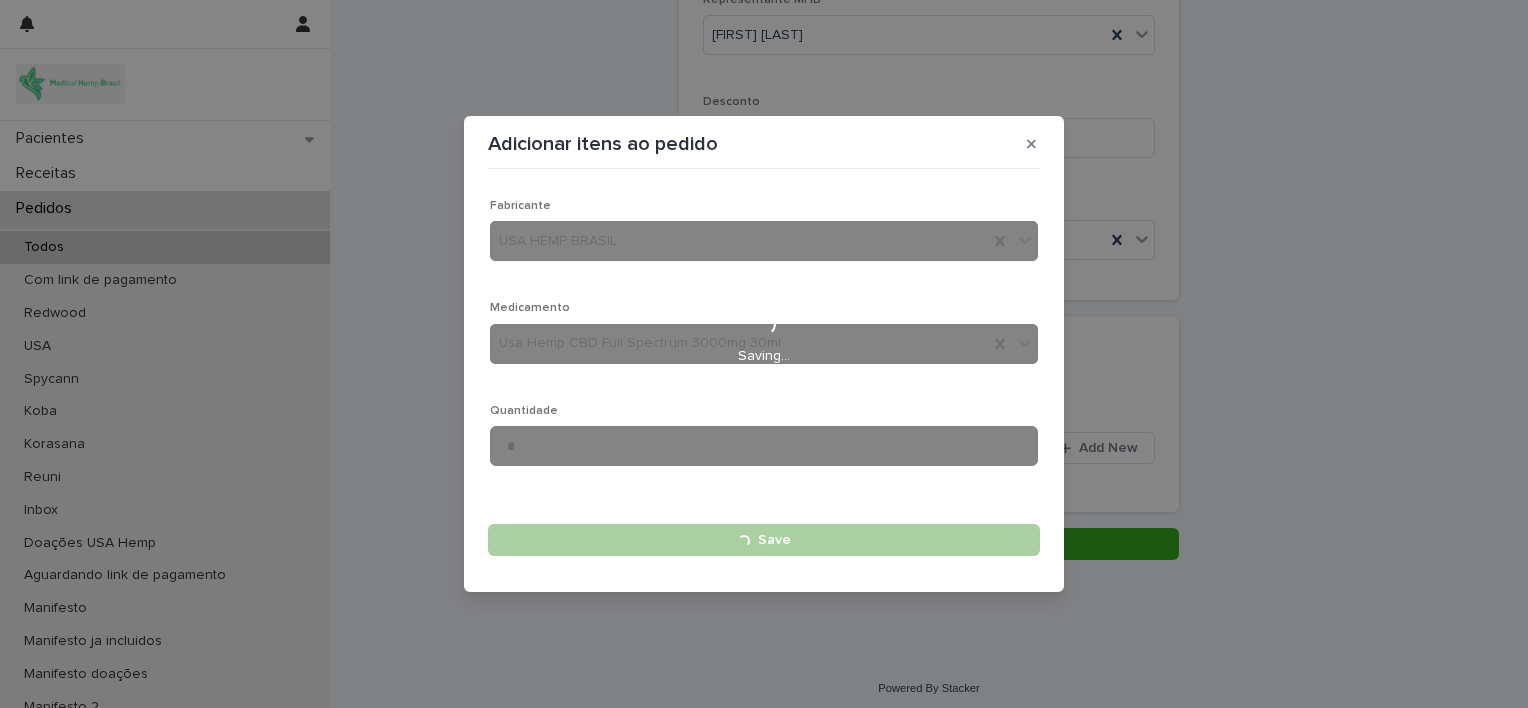 type 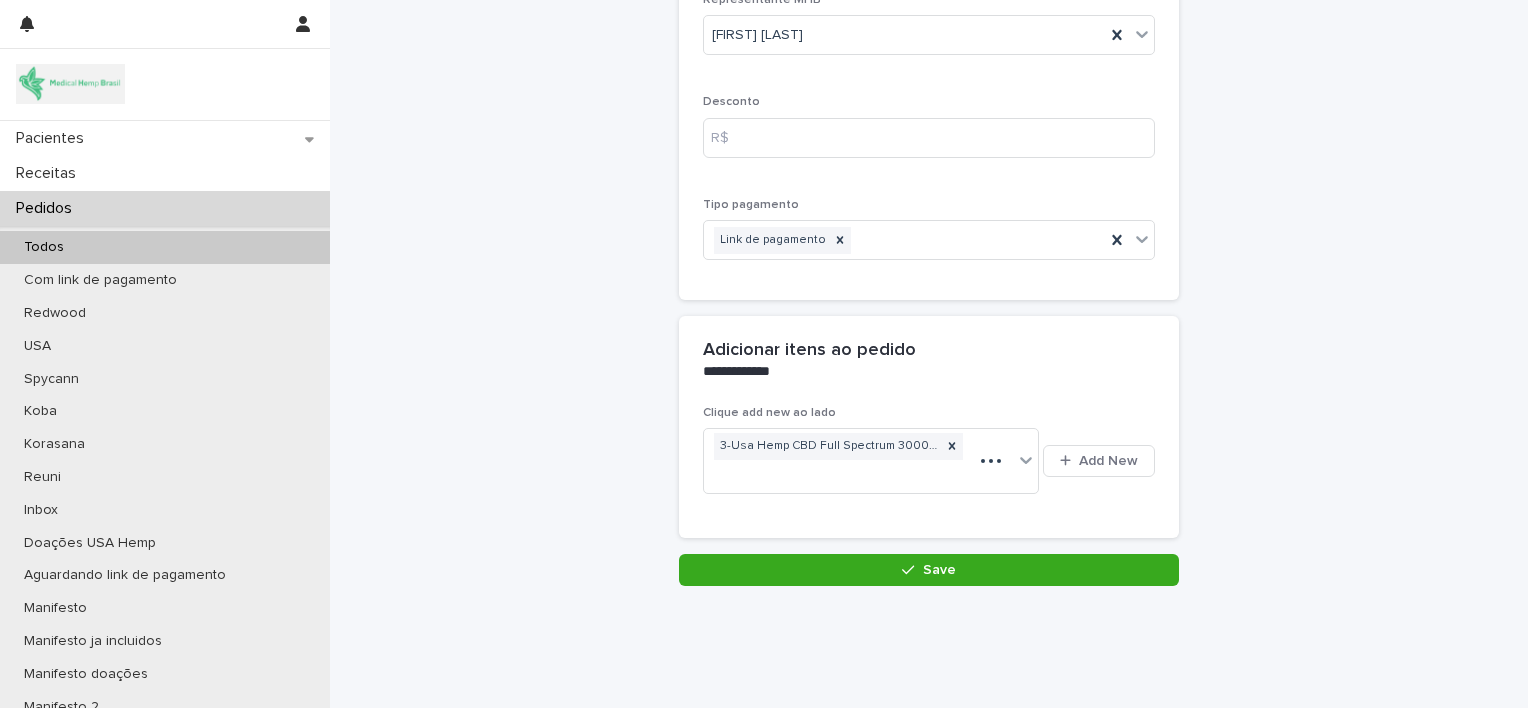 scroll, scrollTop: 260, scrollLeft: 0, axis: vertical 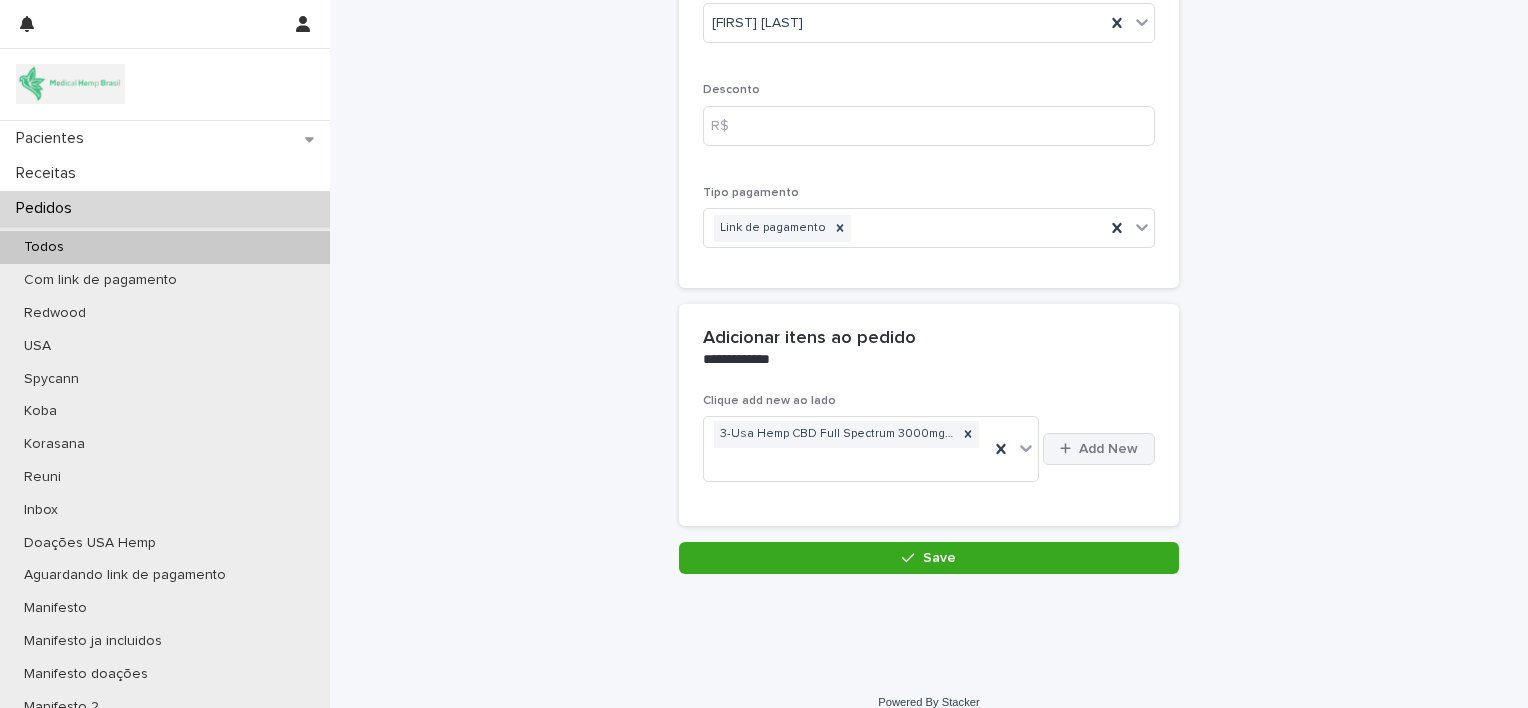 click at bounding box center [1069, 448] 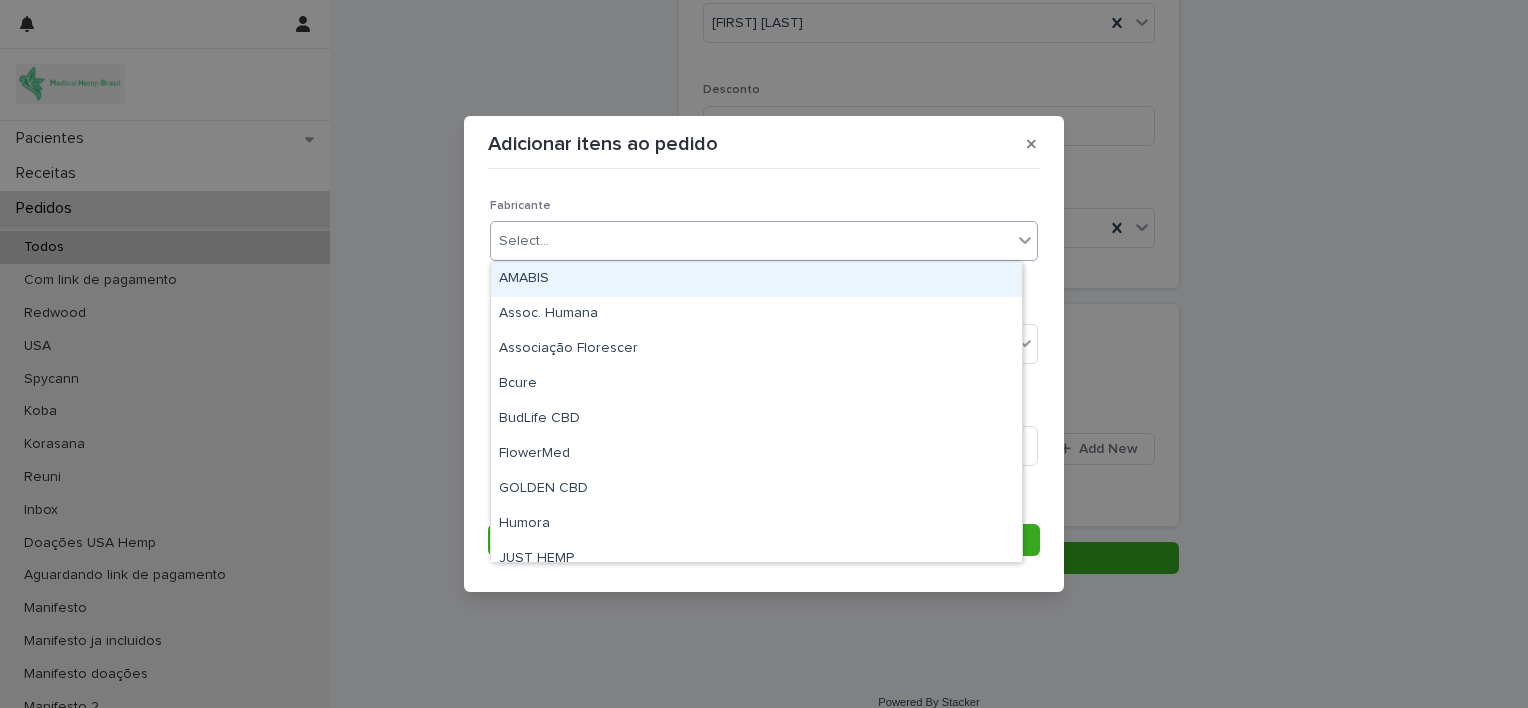 click on "Select..." at bounding box center (751, 241) 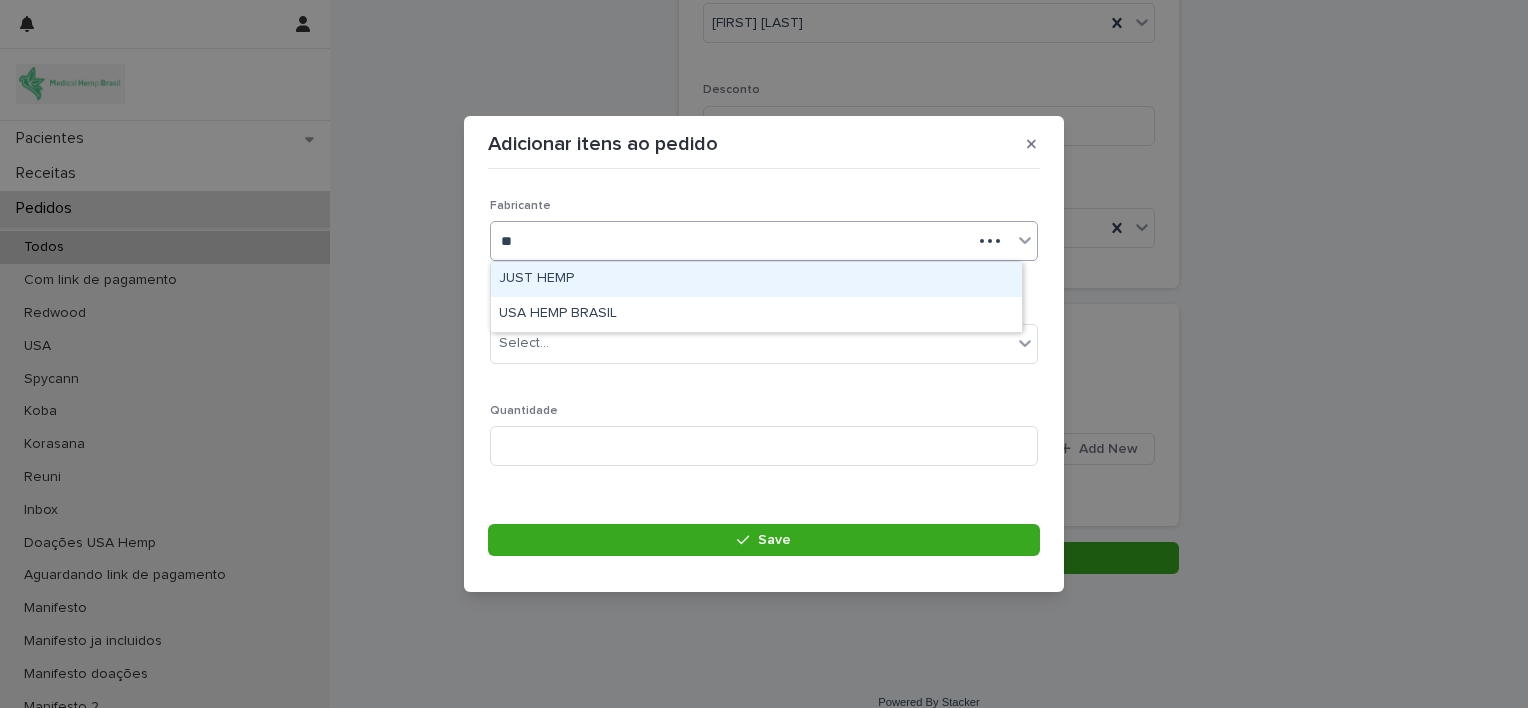 type on "***" 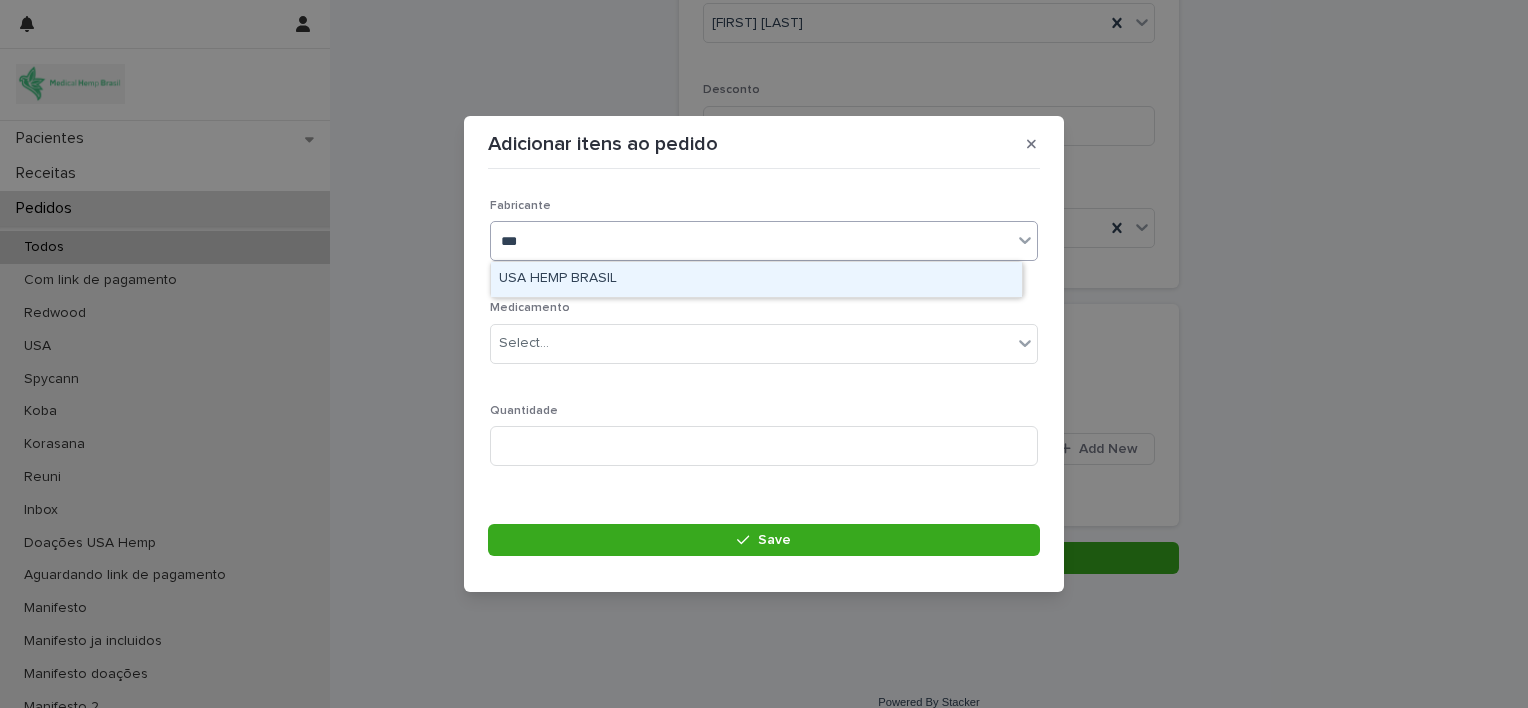 click on "USA HEMP BRASIL" at bounding box center (756, 279) 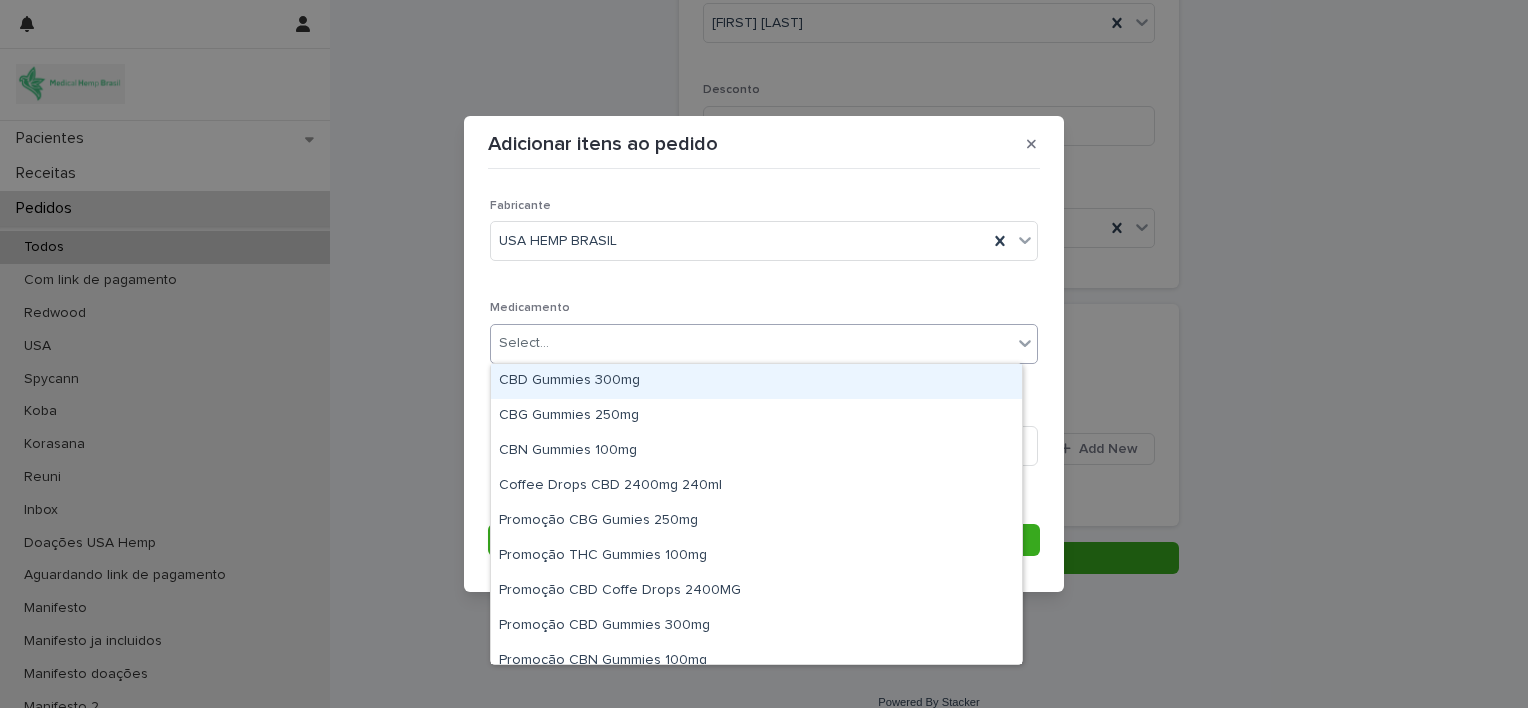 click on "Select..." at bounding box center (764, 344) 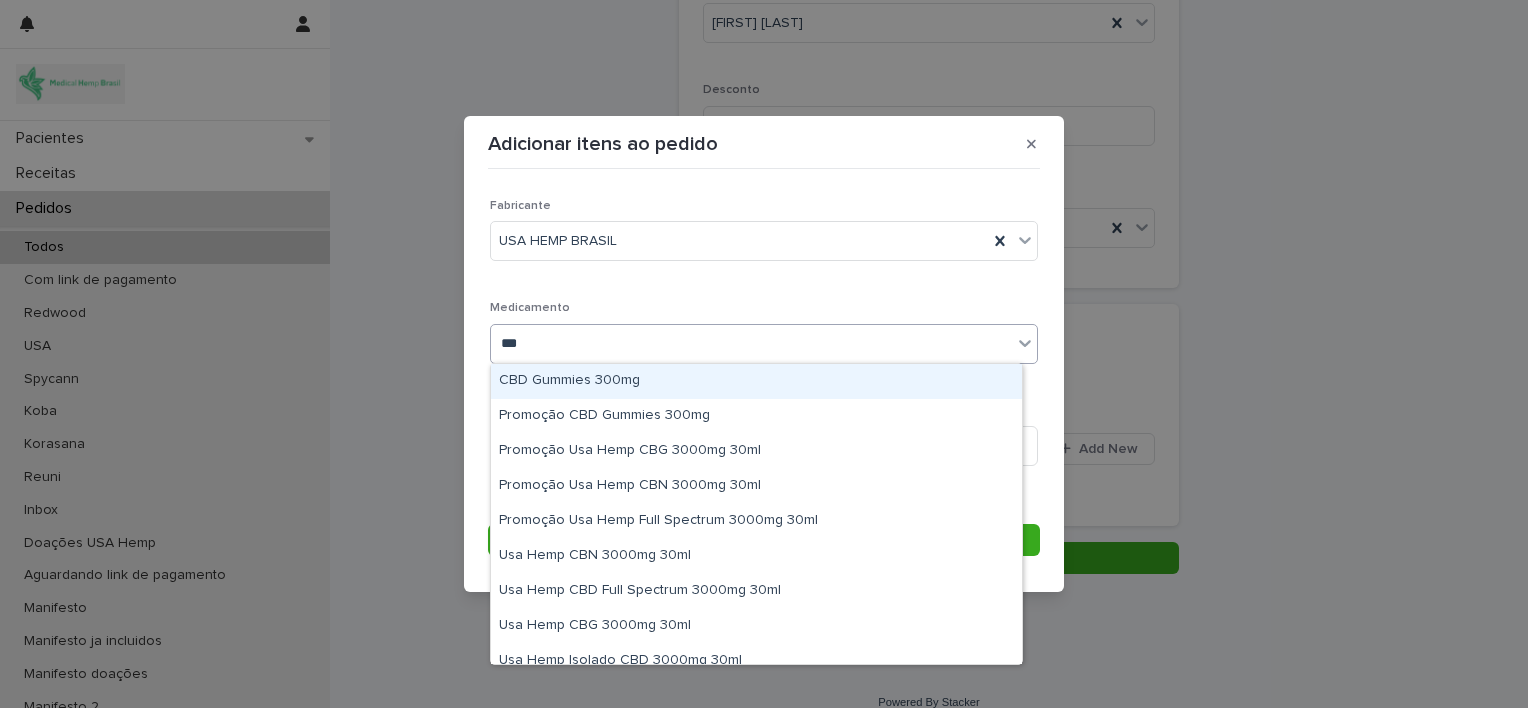 type on "****" 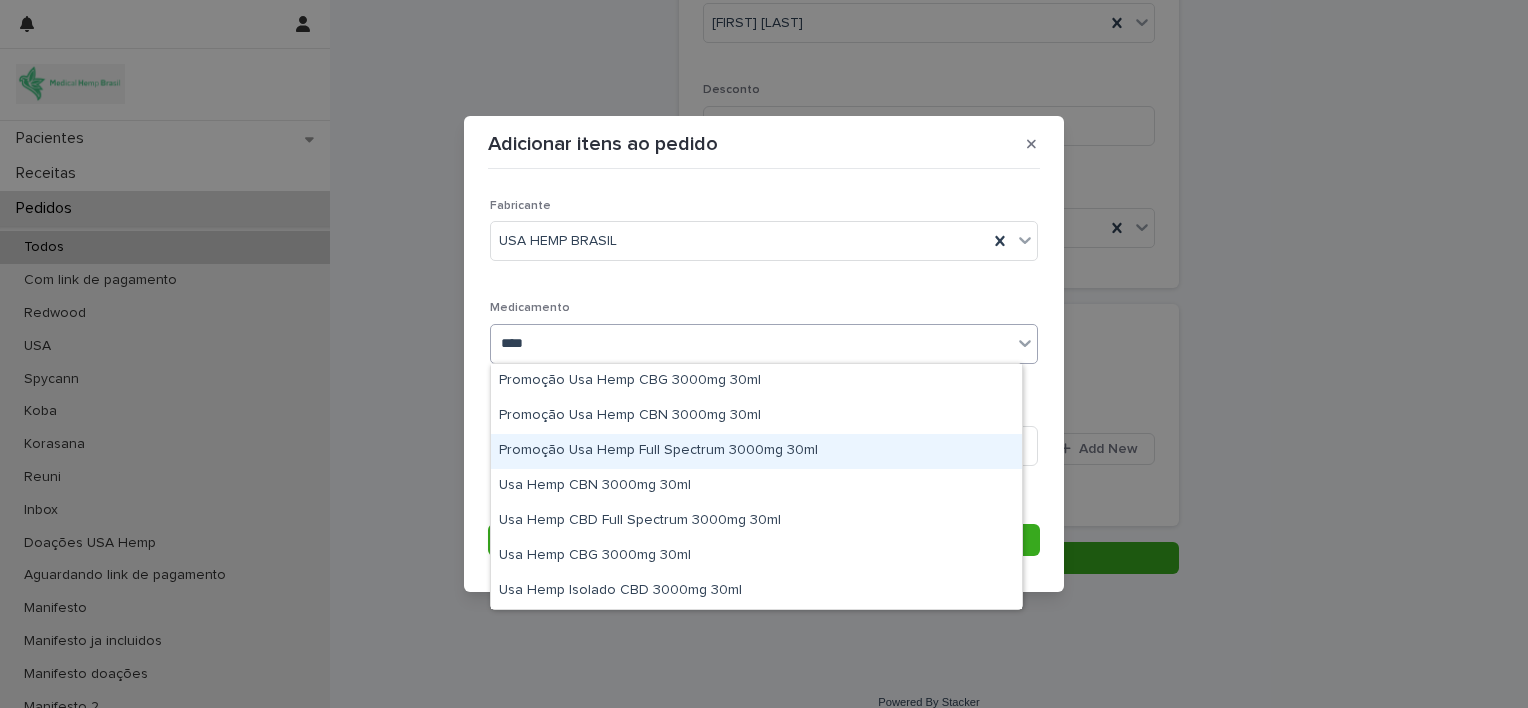 click on "Promoção Usa Hemp Full Spectrum 3000mg 30ml" at bounding box center [756, 451] 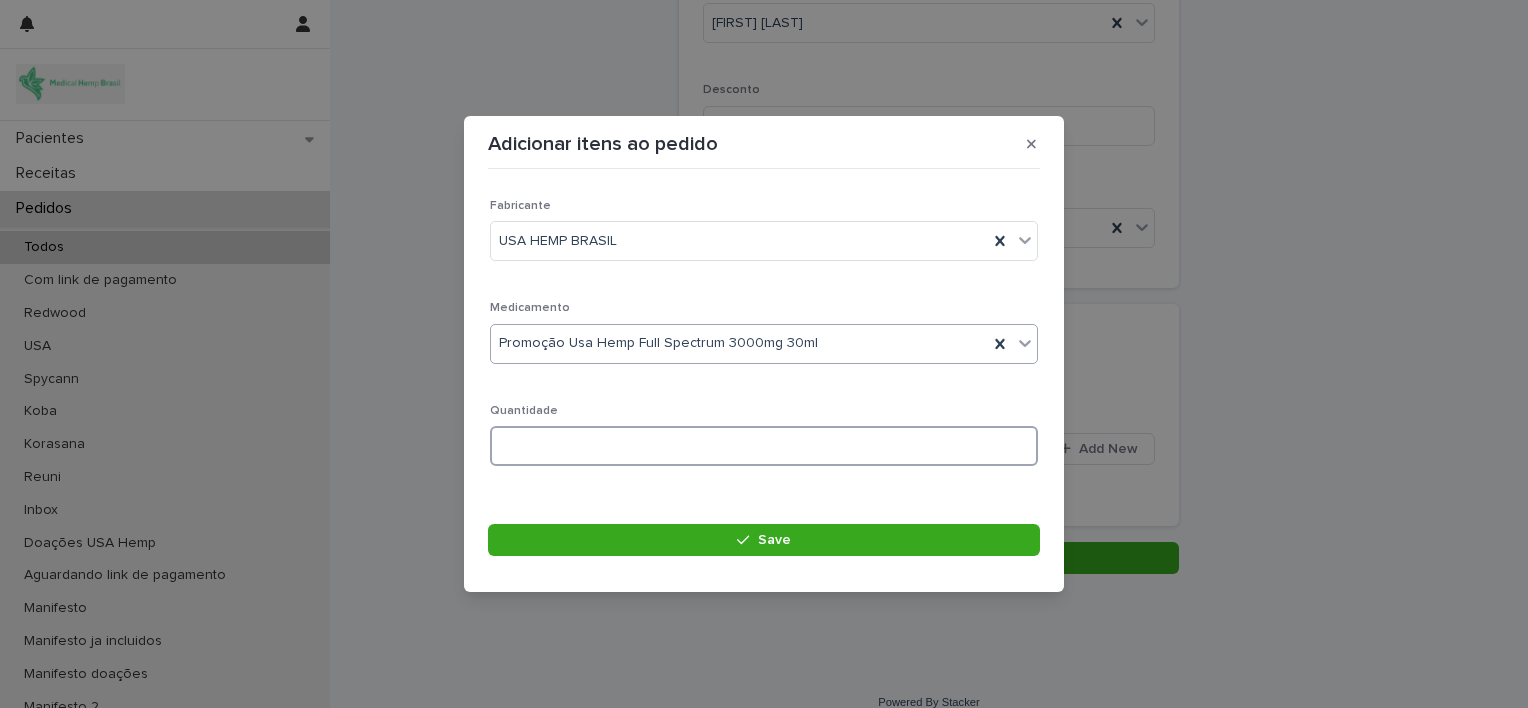 click at bounding box center [764, 446] 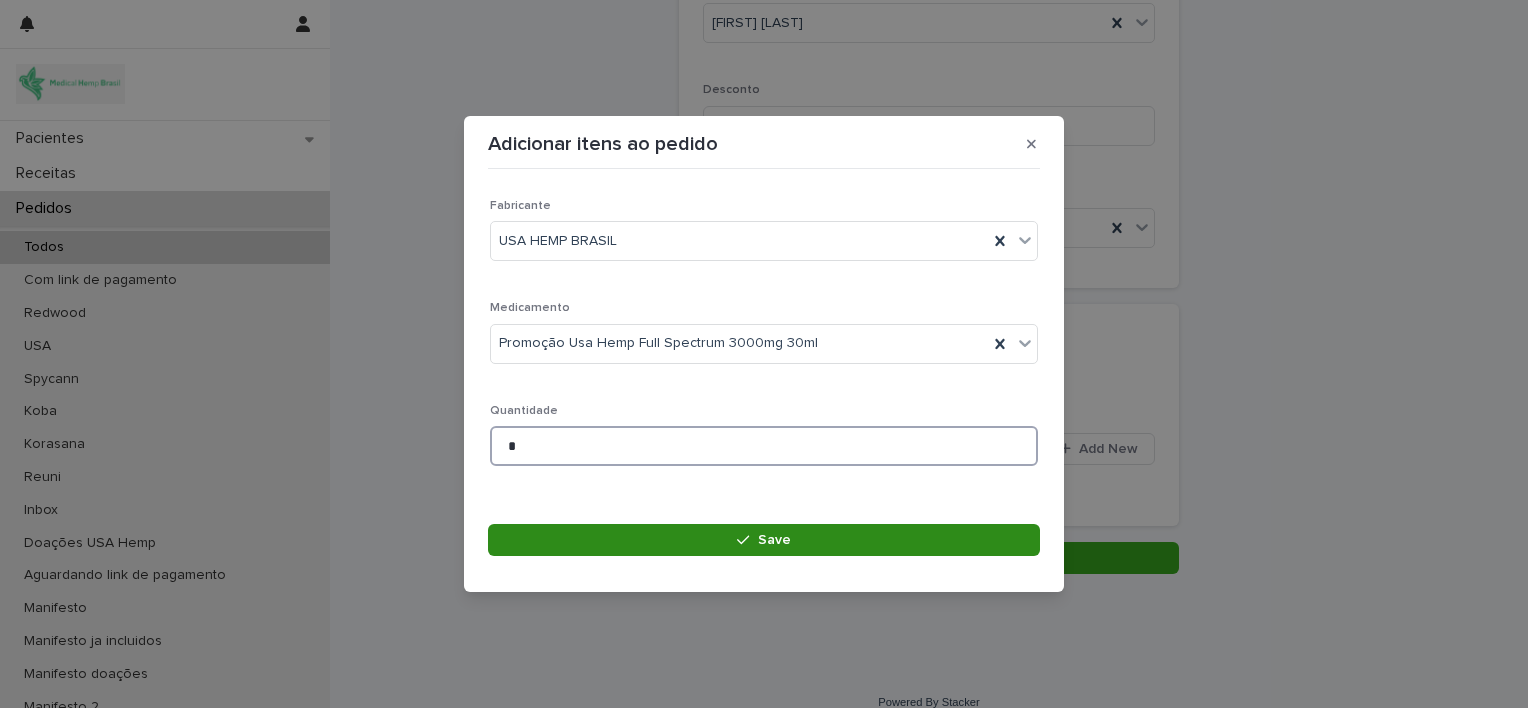 type on "*" 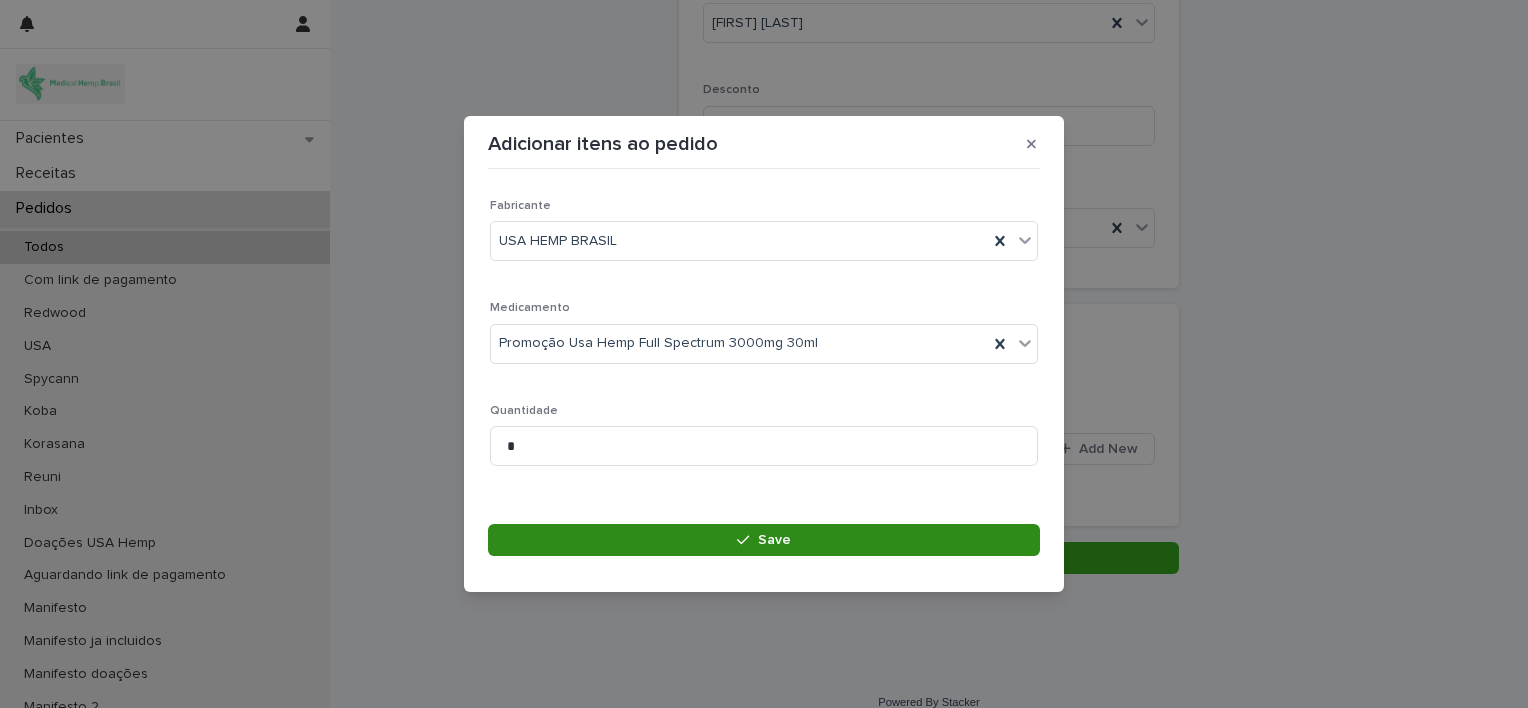 click on "Save" at bounding box center (764, 540) 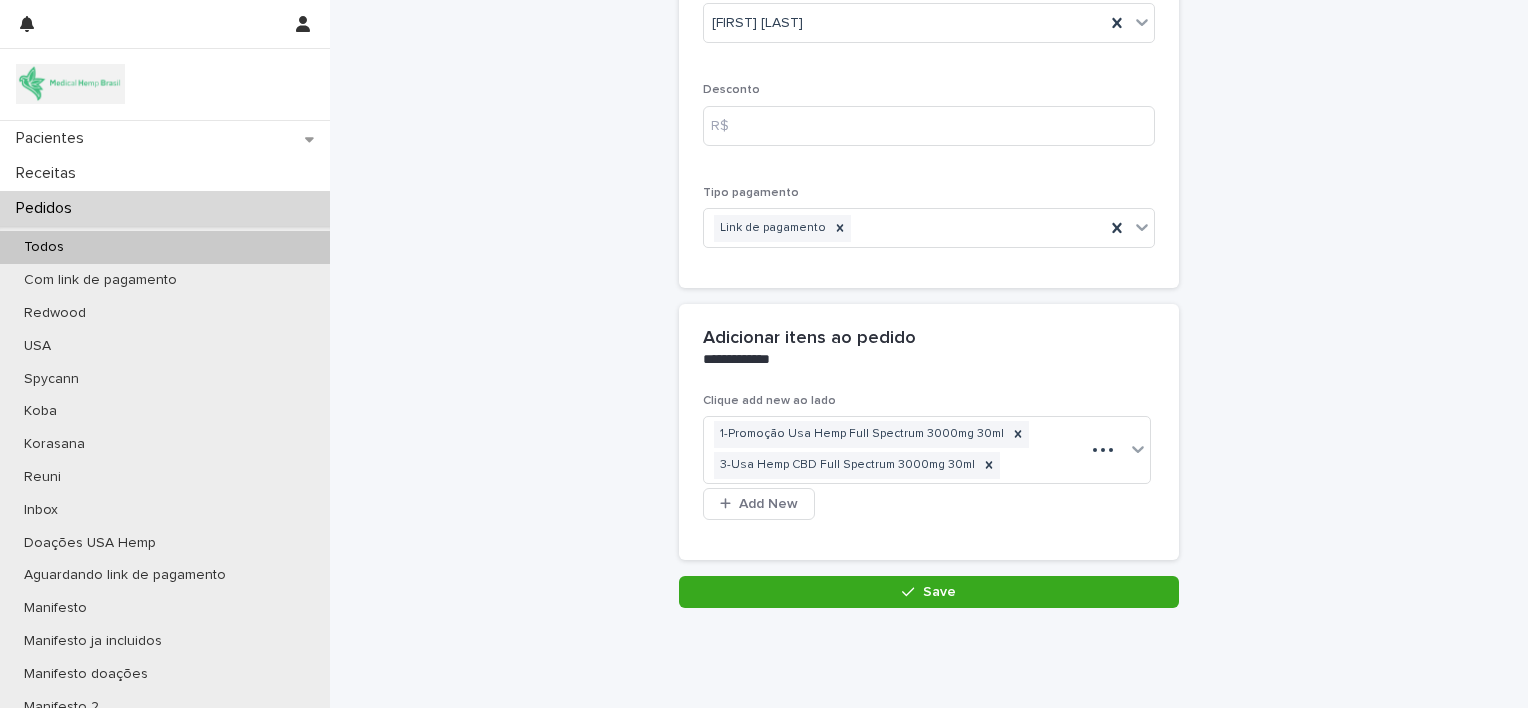 scroll, scrollTop: 276, scrollLeft: 0, axis: vertical 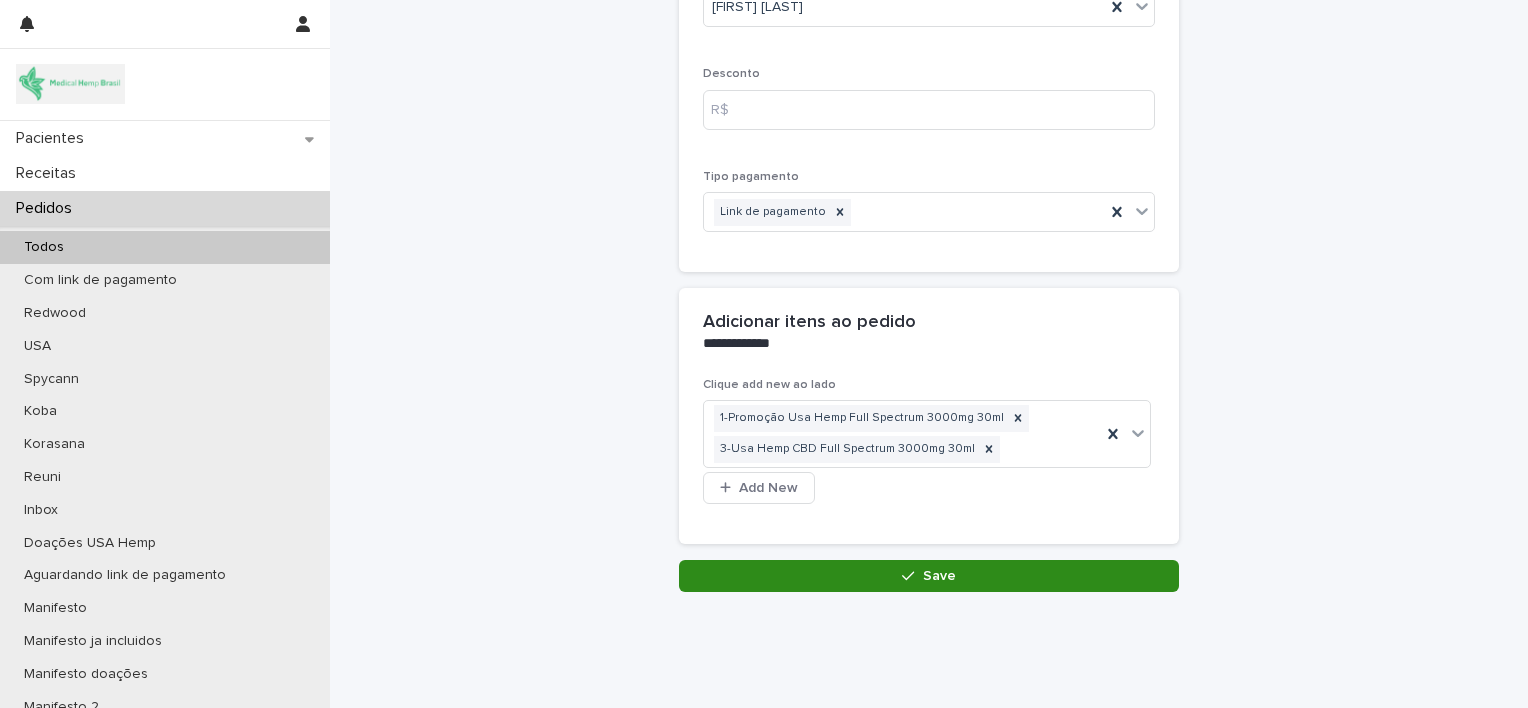 click on "Save" at bounding box center [929, 576] 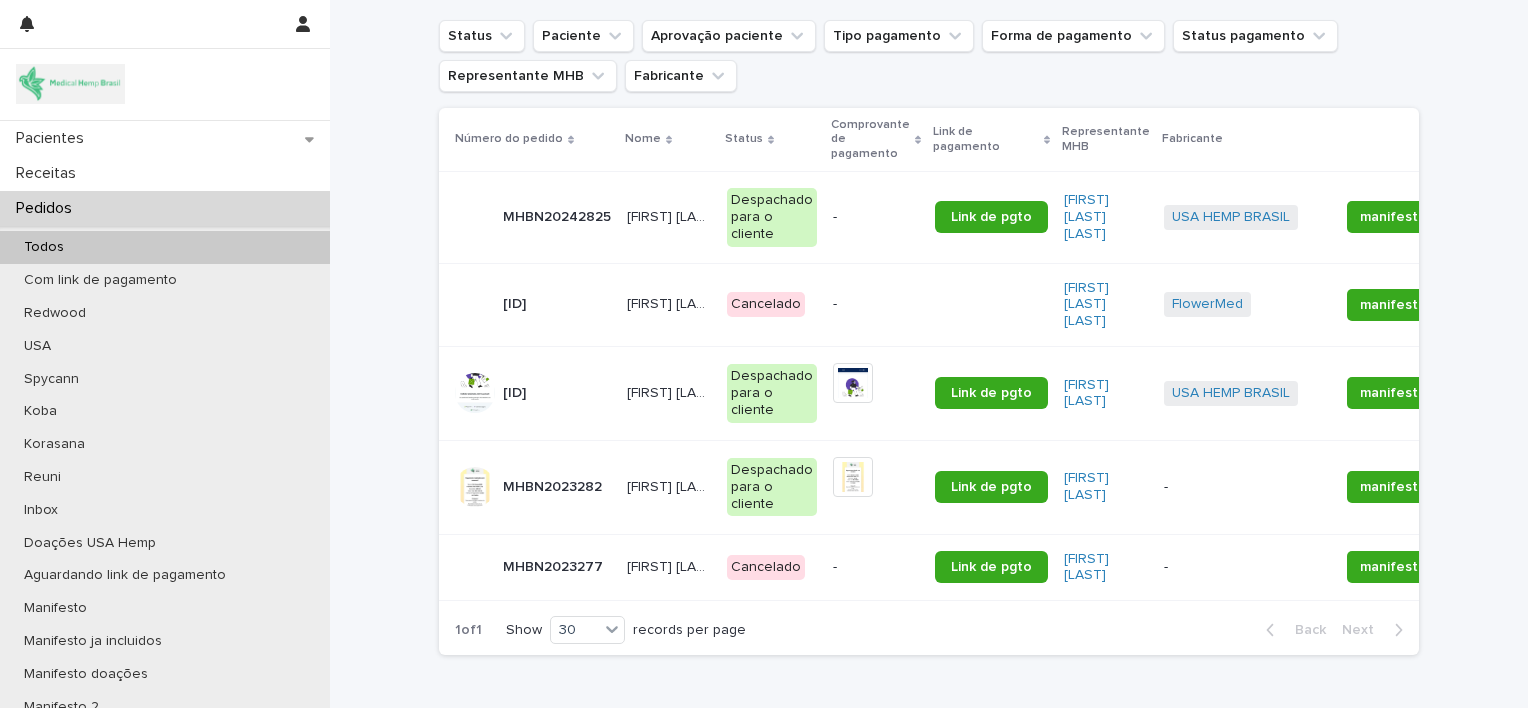 scroll, scrollTop: 0, scrollLeft: 0, axis: both 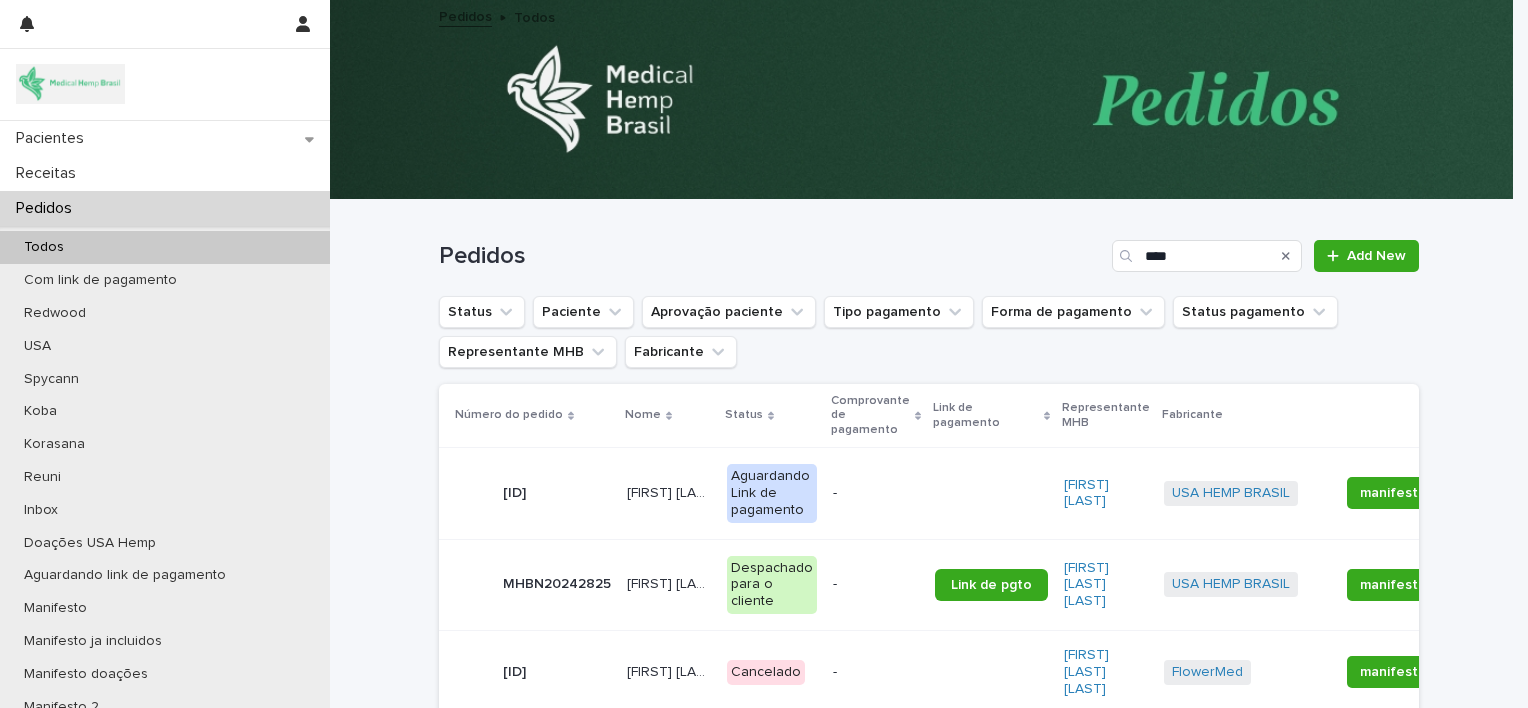 click on "[FIRST] [LAST] [LAST]" at bounding box center (671, 491) 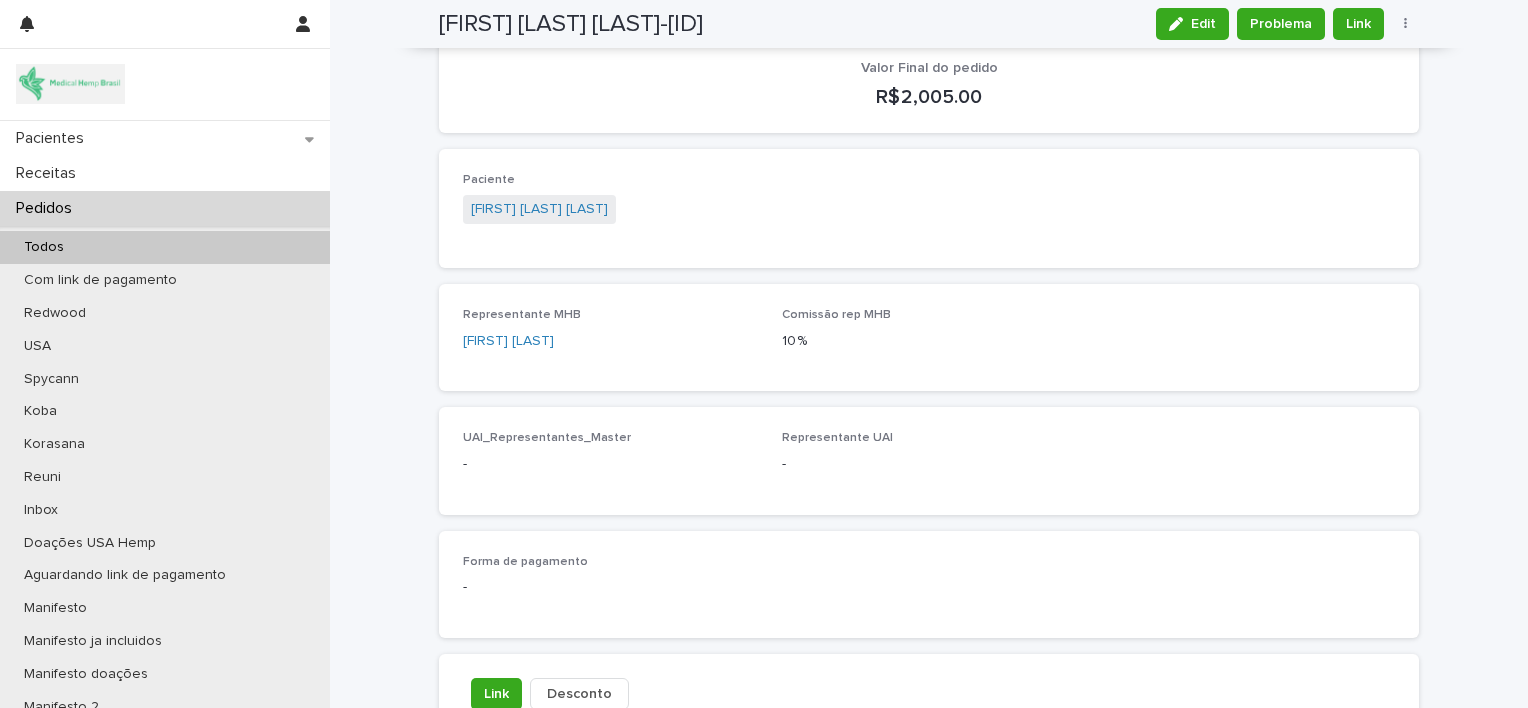 scroll, scrollTop: 679, scrollLeft: 0, axis: vertical 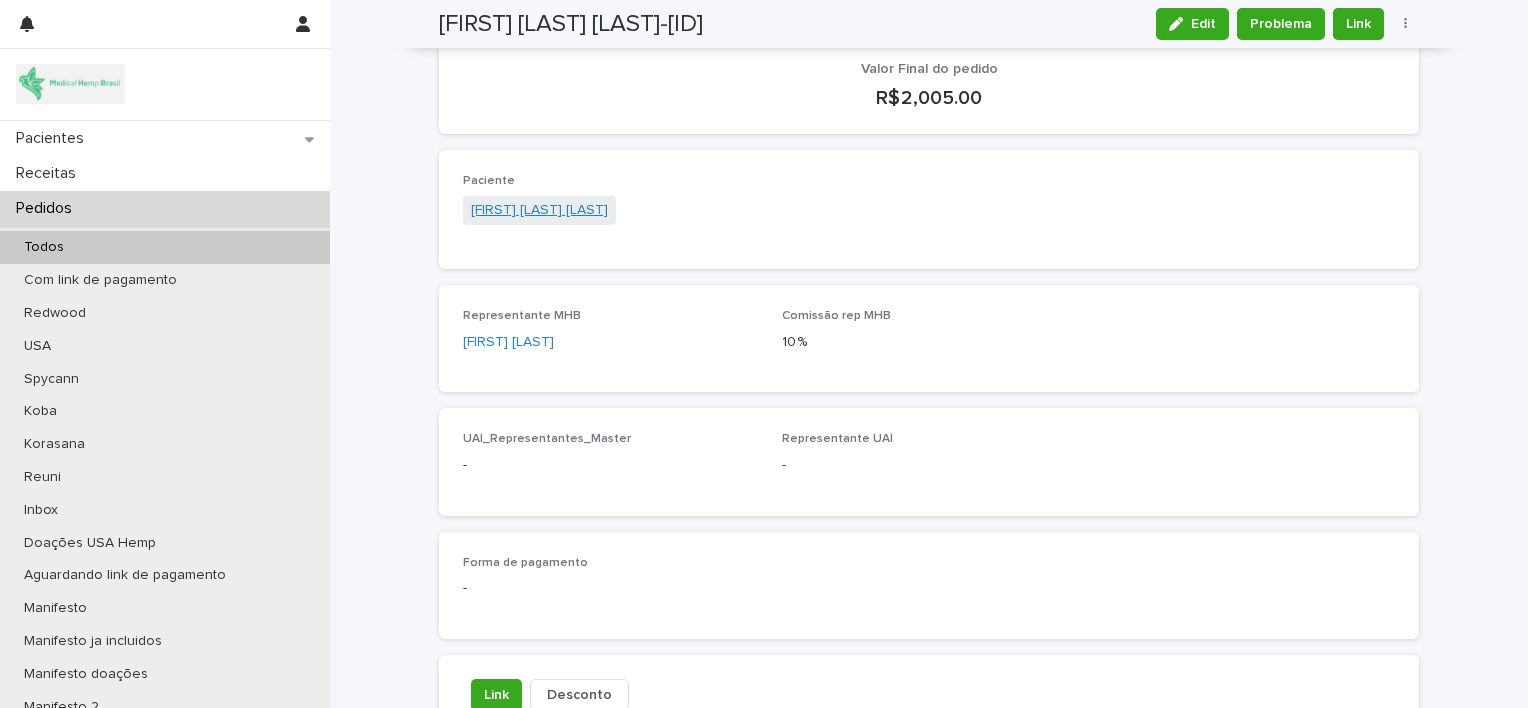 click on "[FIRST] [LAST] [LAST]" at bounding box center (539, 210) 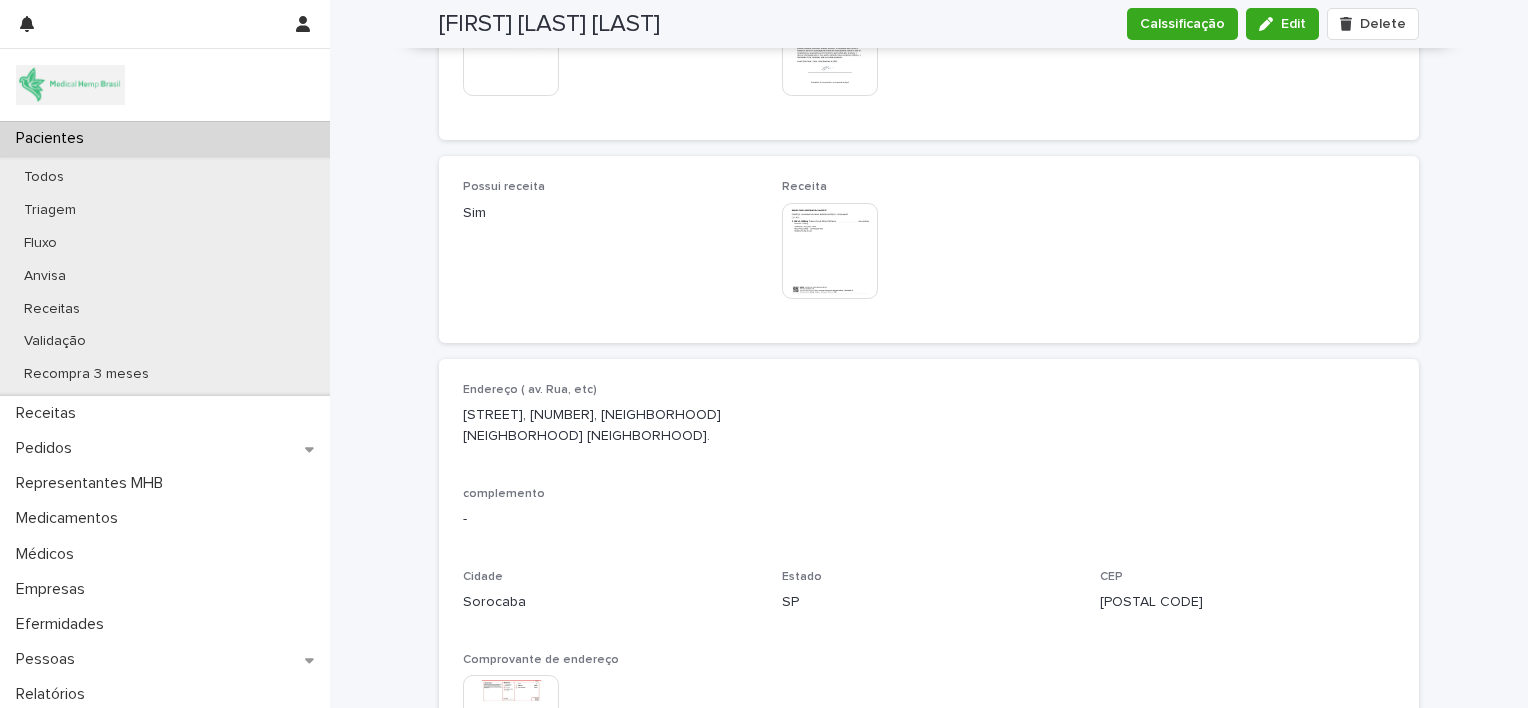 scroll, scrollTop: 1260, scrollLeft: 0, axis: vertical 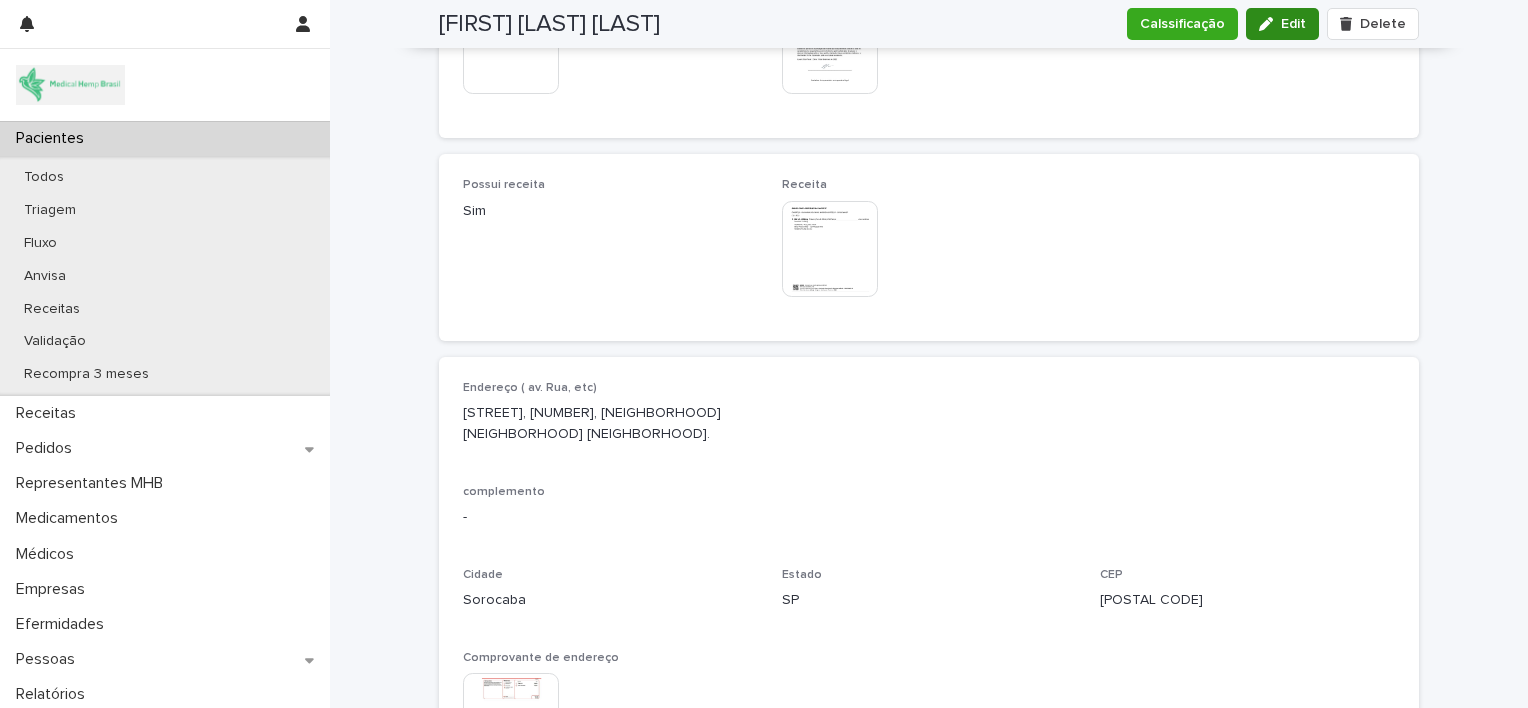 click on "Edit" at bounding box center [1282, 24] 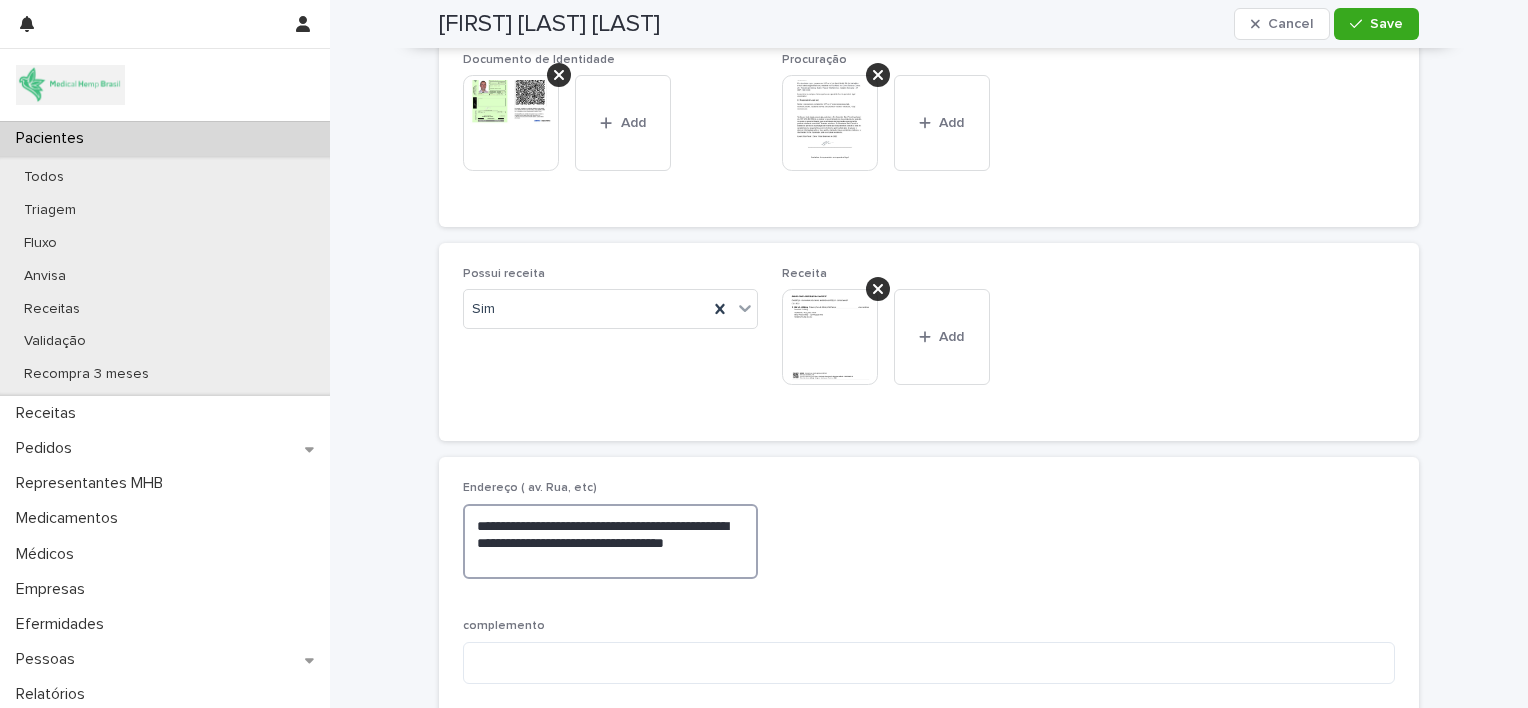 click on "**********" at bounding box center (610, 542) 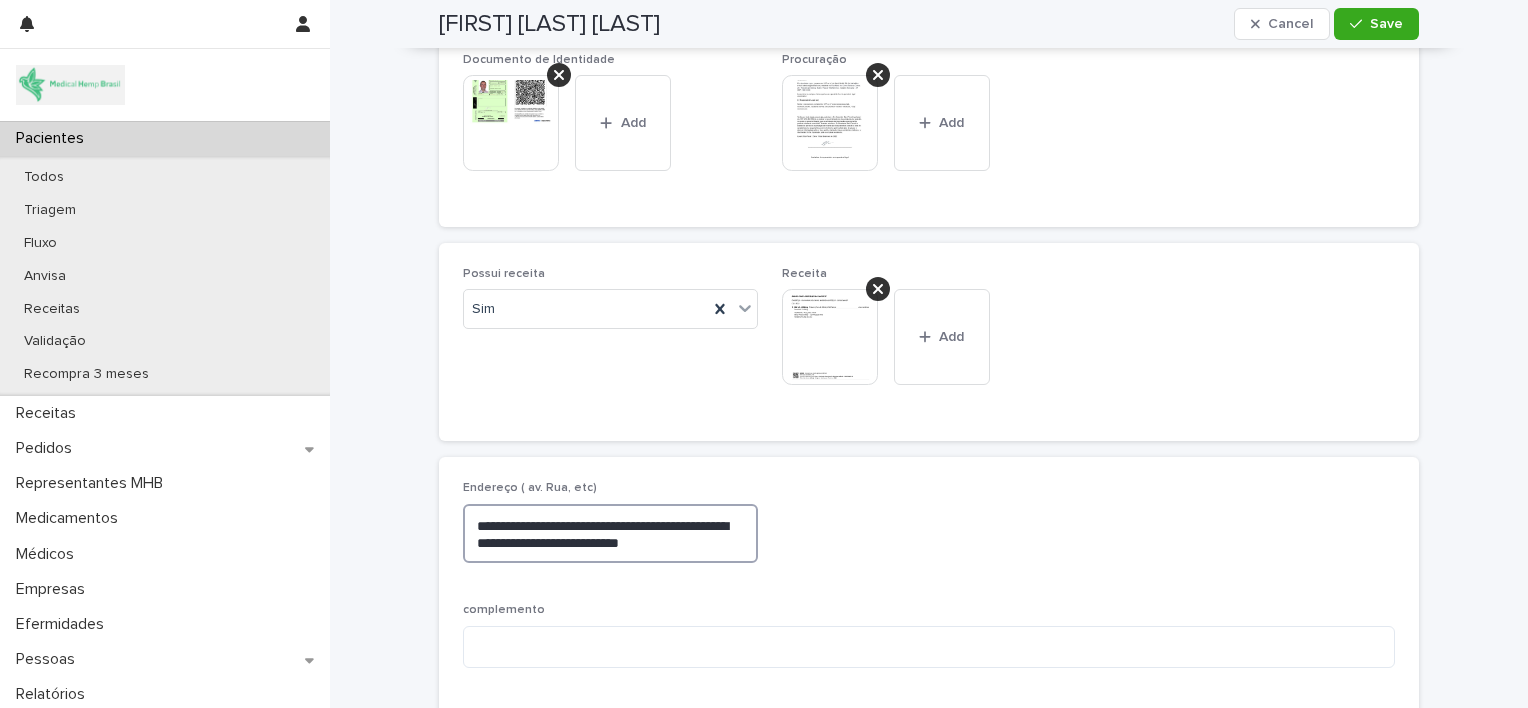 click on "**********" at bounding box center (610, 534) 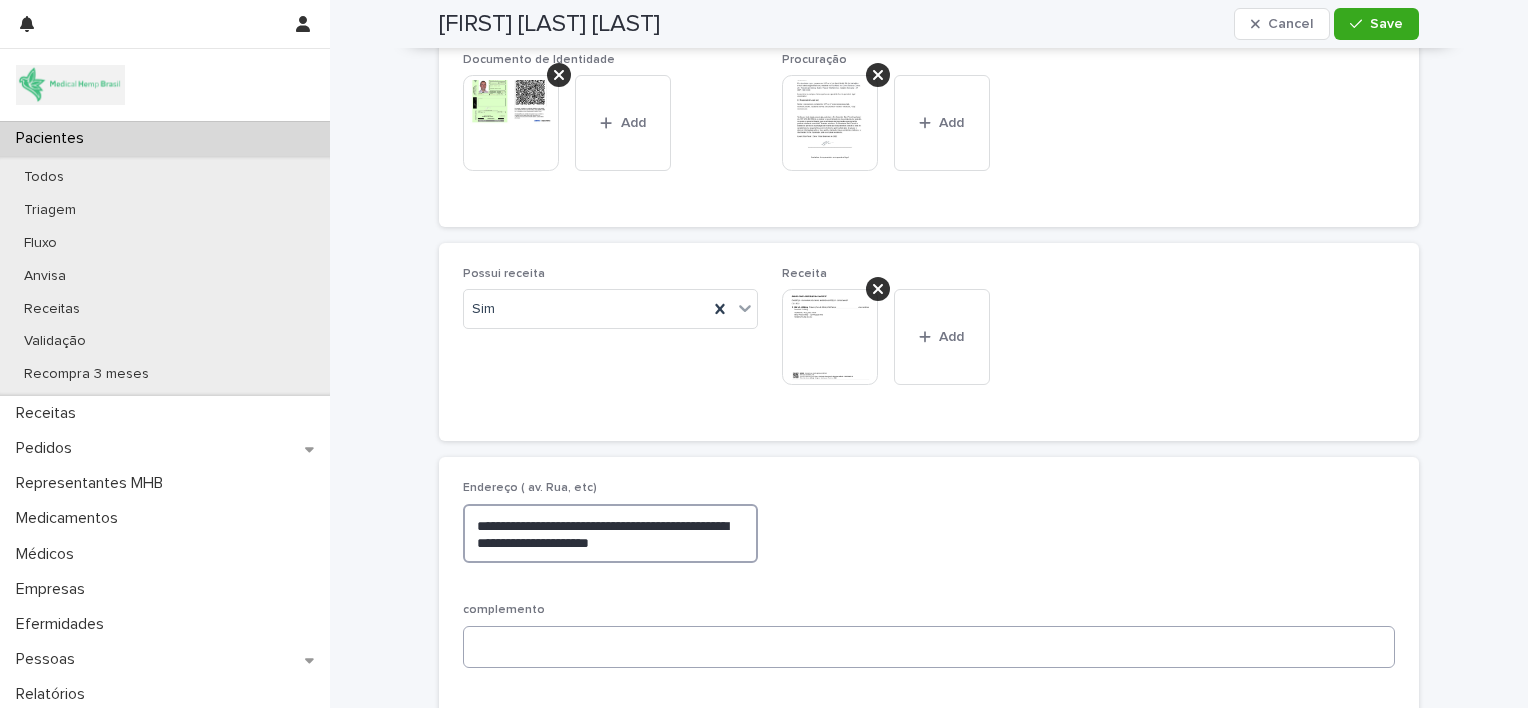 type on "**********" 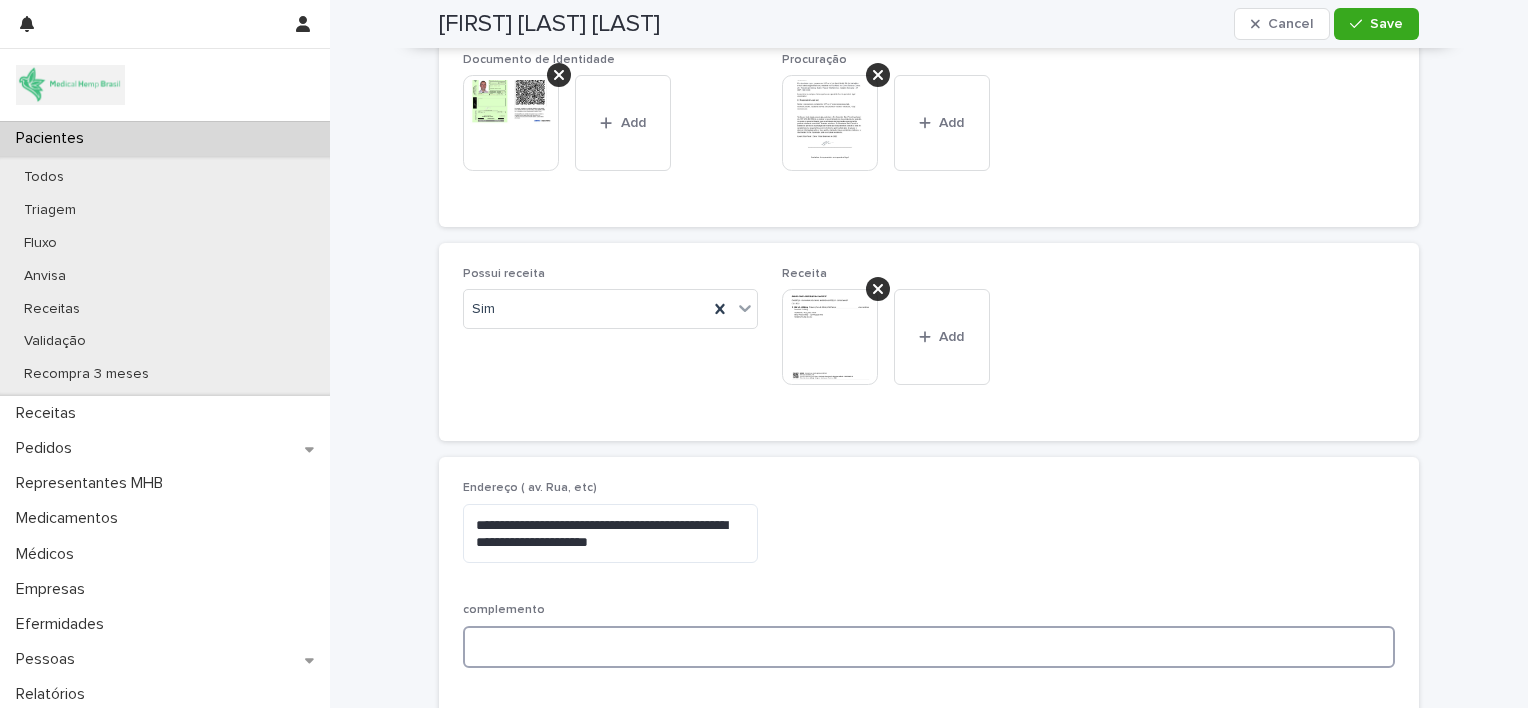 click at bounding box center (929, 647) 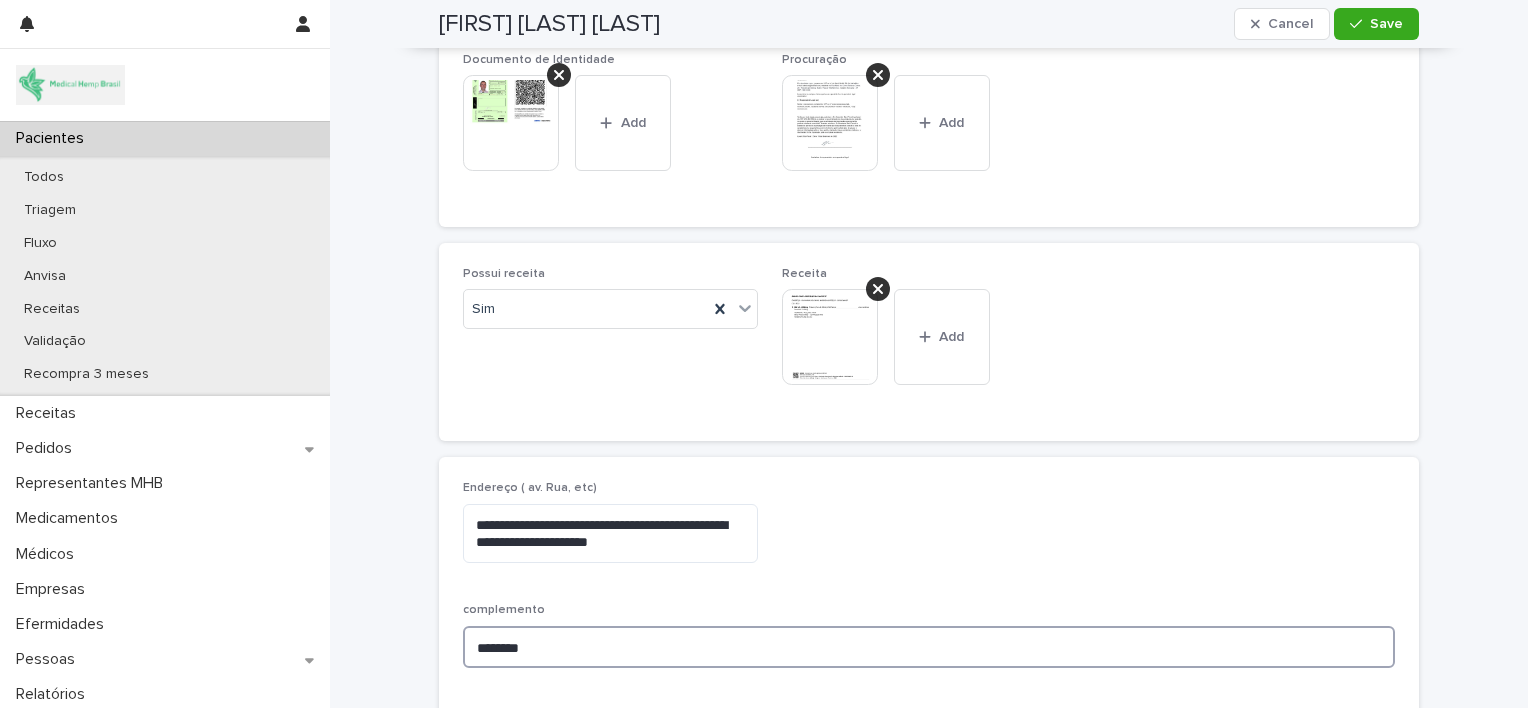 type on "********" 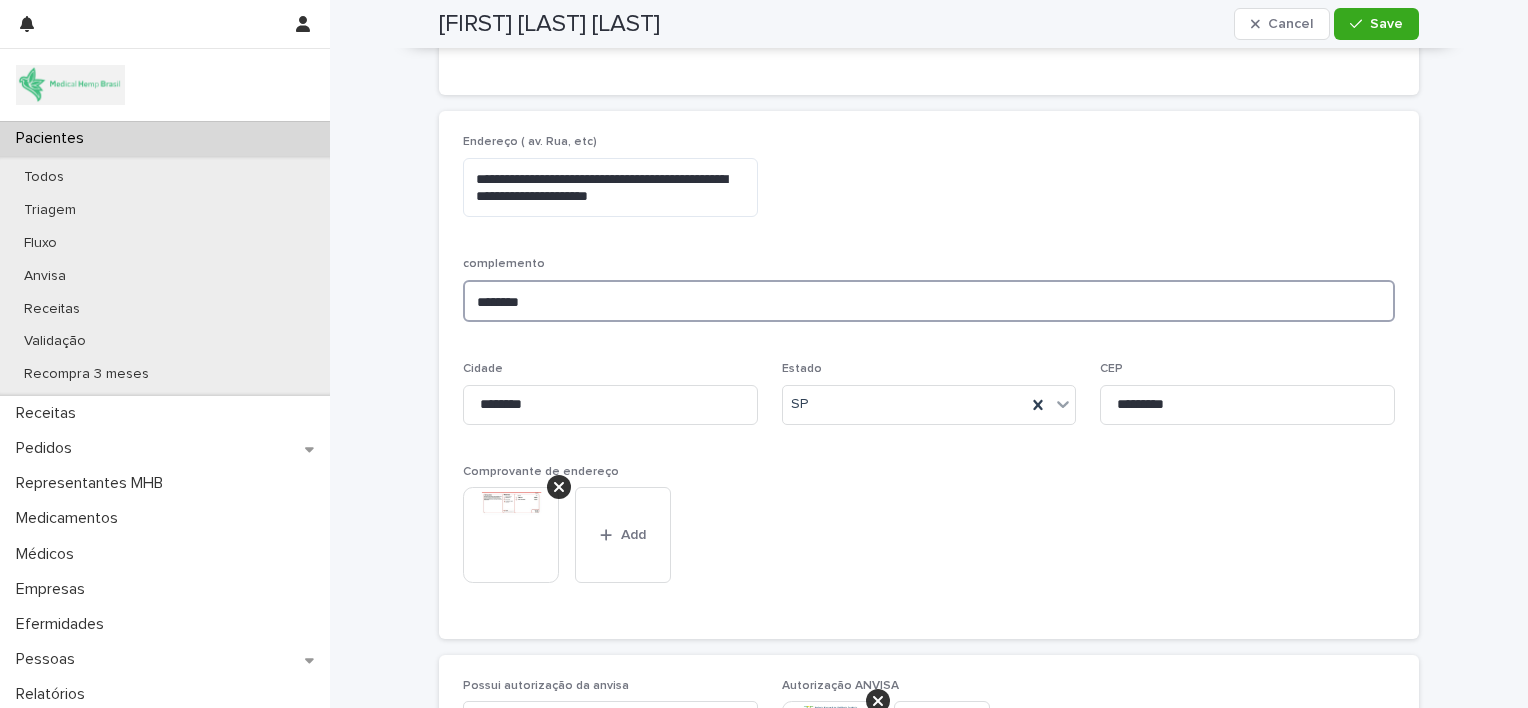 scroll, scrollTop: 1608, scrollLeft: 0, axis: vertical 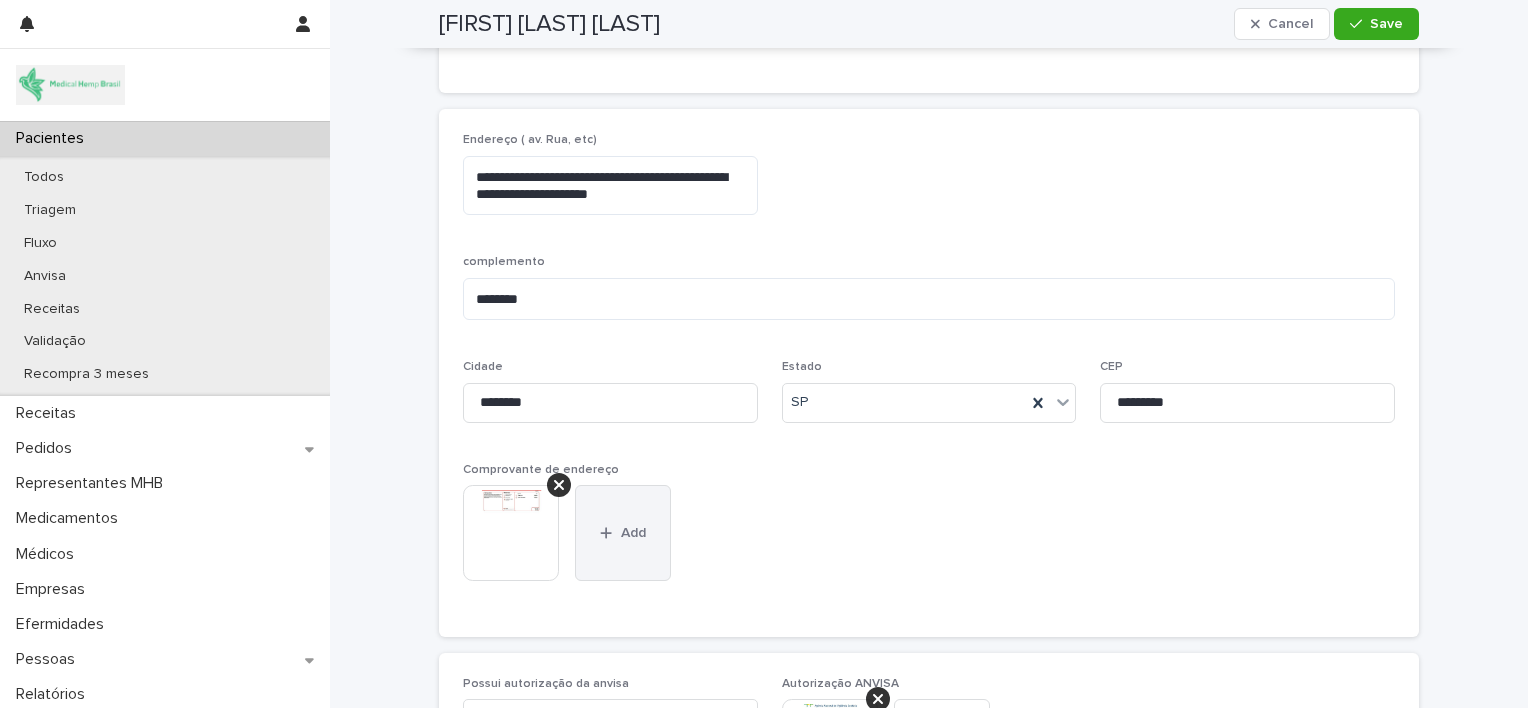 click on "Add" at bounding box center (623, 533) 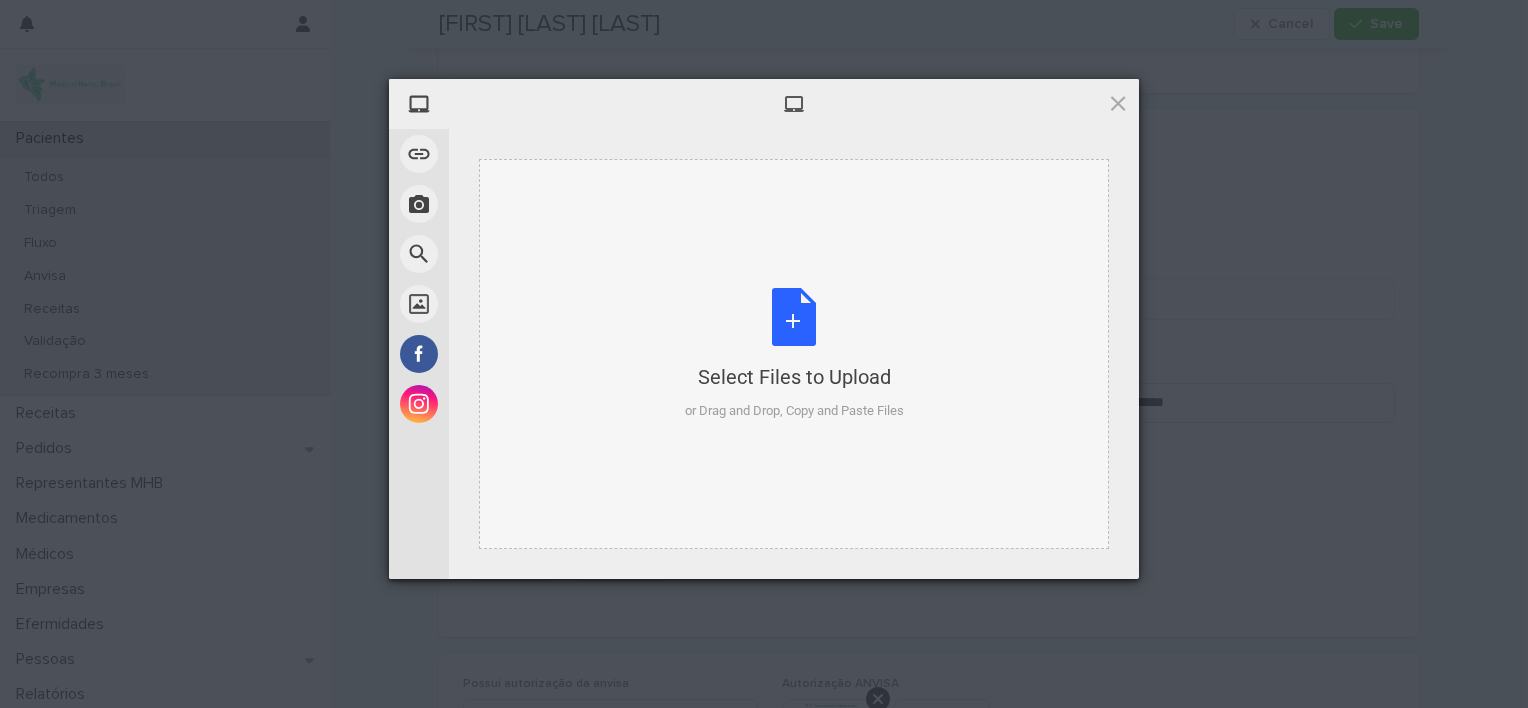 click on "Select Files to Upload
or Drag and Drop, Copy and Paste Files" at bounding box center [794, 354] 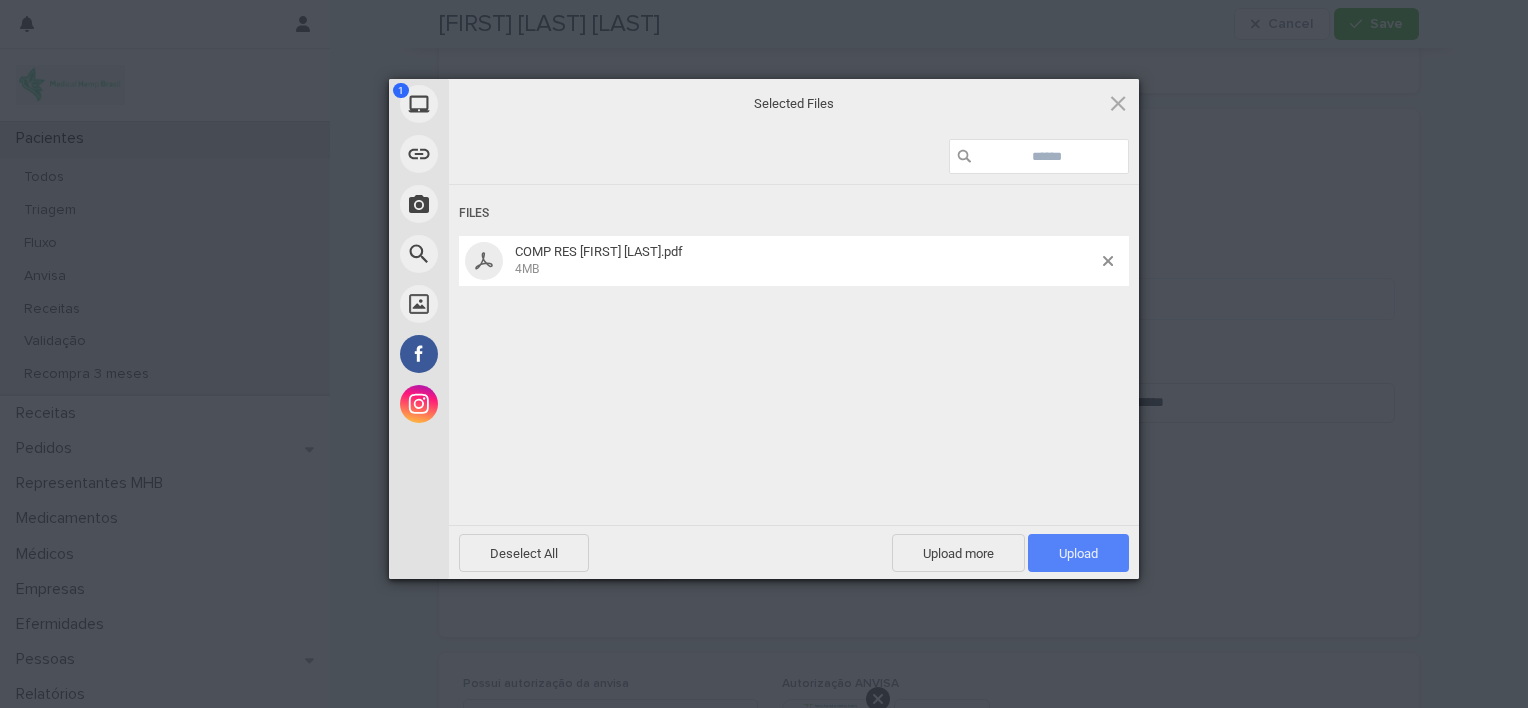 click on "Upload
1" at bounding box center (1078, 553) 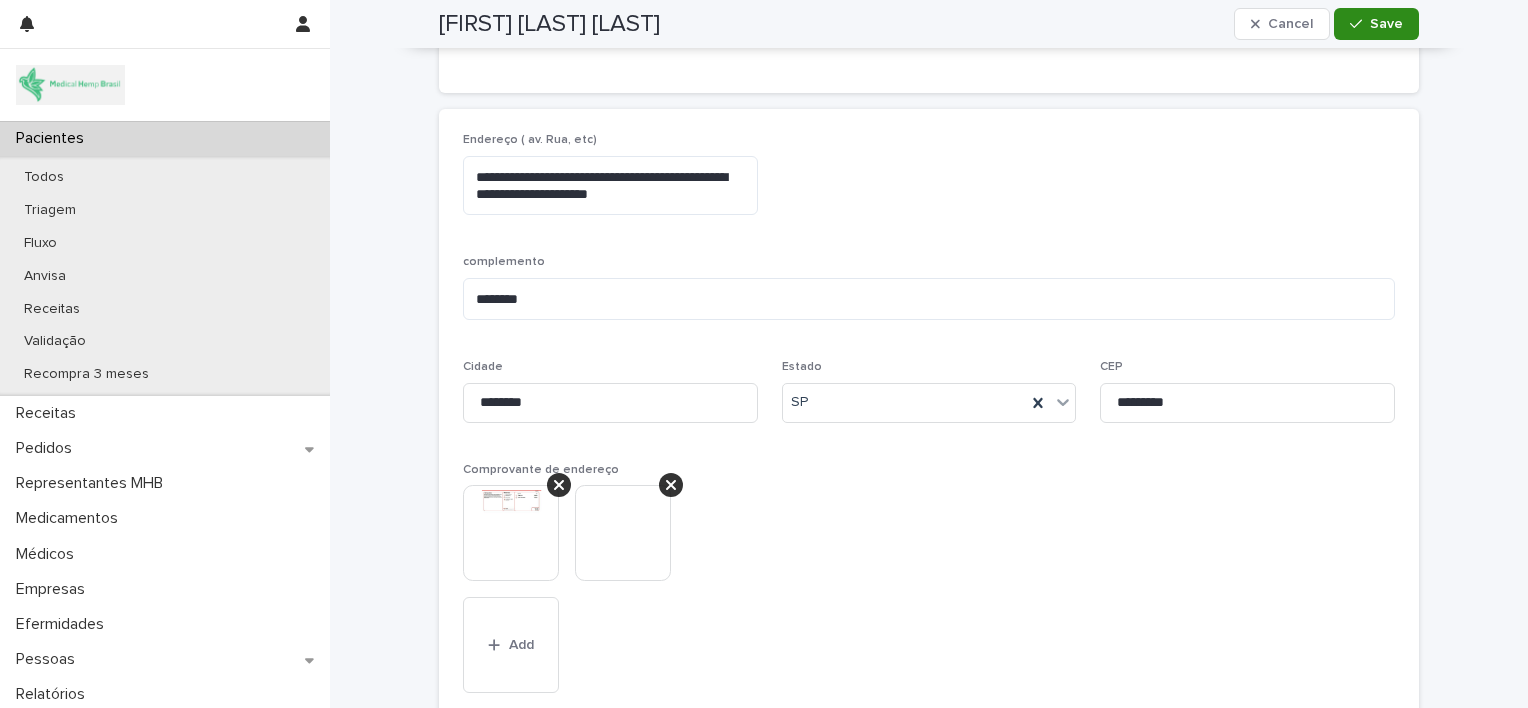 click on "Save" at bounding box center [1386, 24] 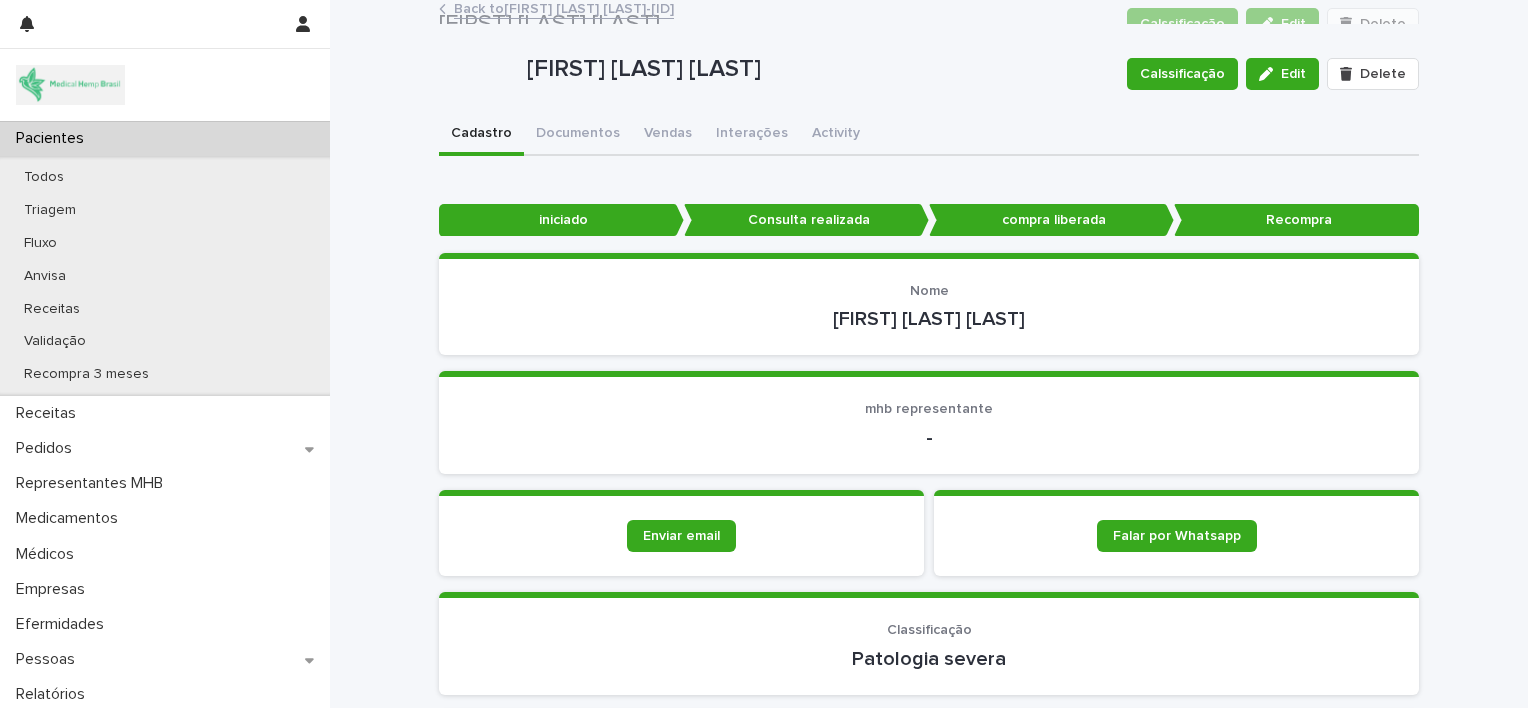 scroll, scrollTop: 0, scrollLeft: 0, axis: both 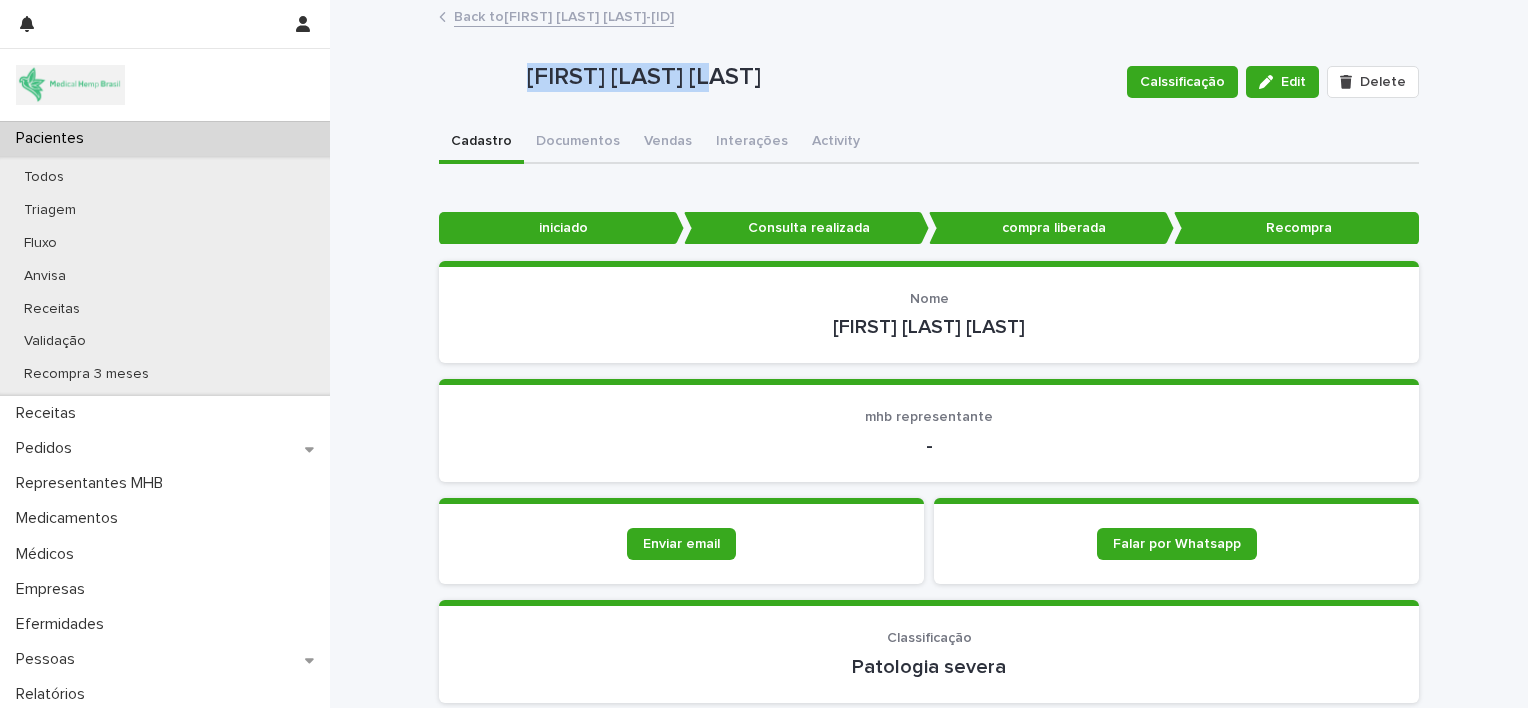 drag, startPoint x: 519, startPoint y: 74, endPoint x: 707, endPoint y: 87, distance: 188.44893 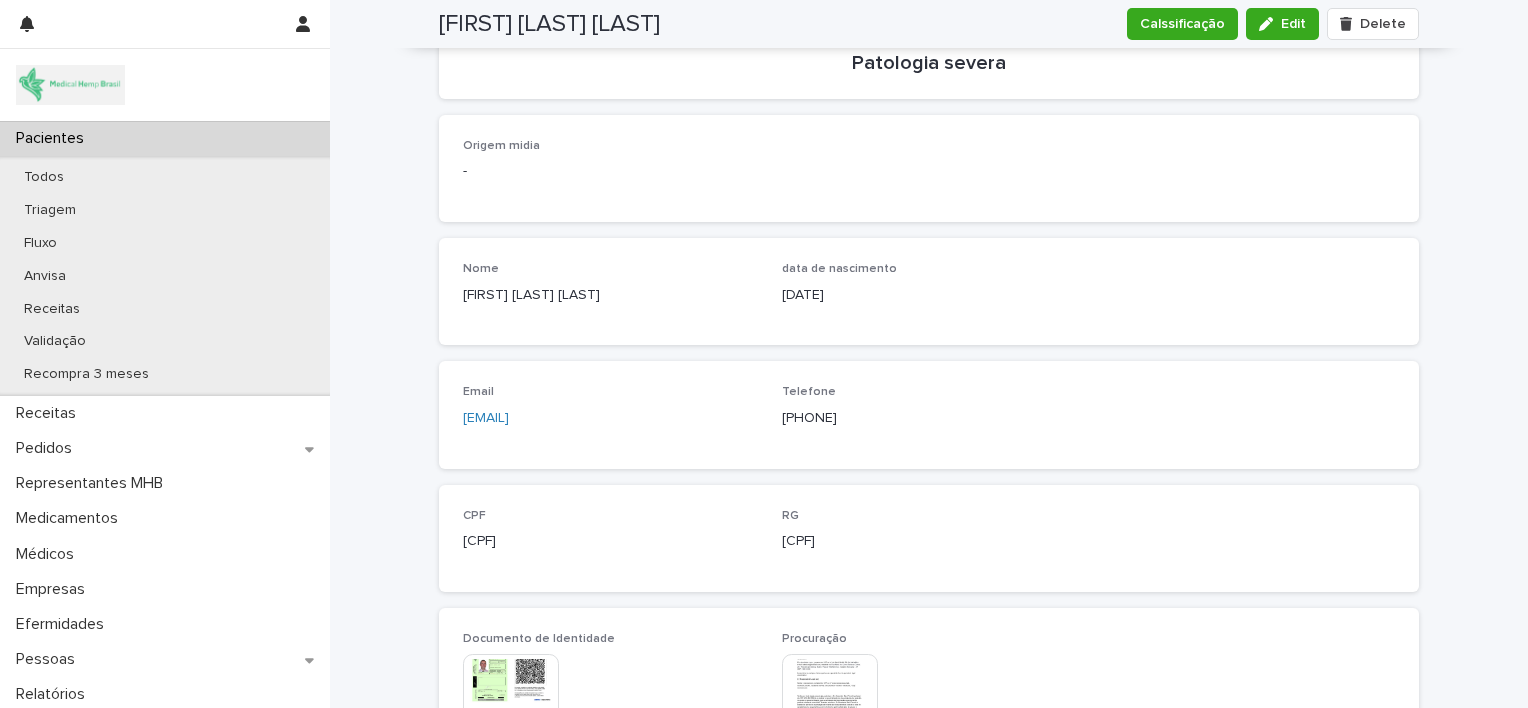 scroll, scrollTop: 608, scrollLeft: 0, axis: vertical 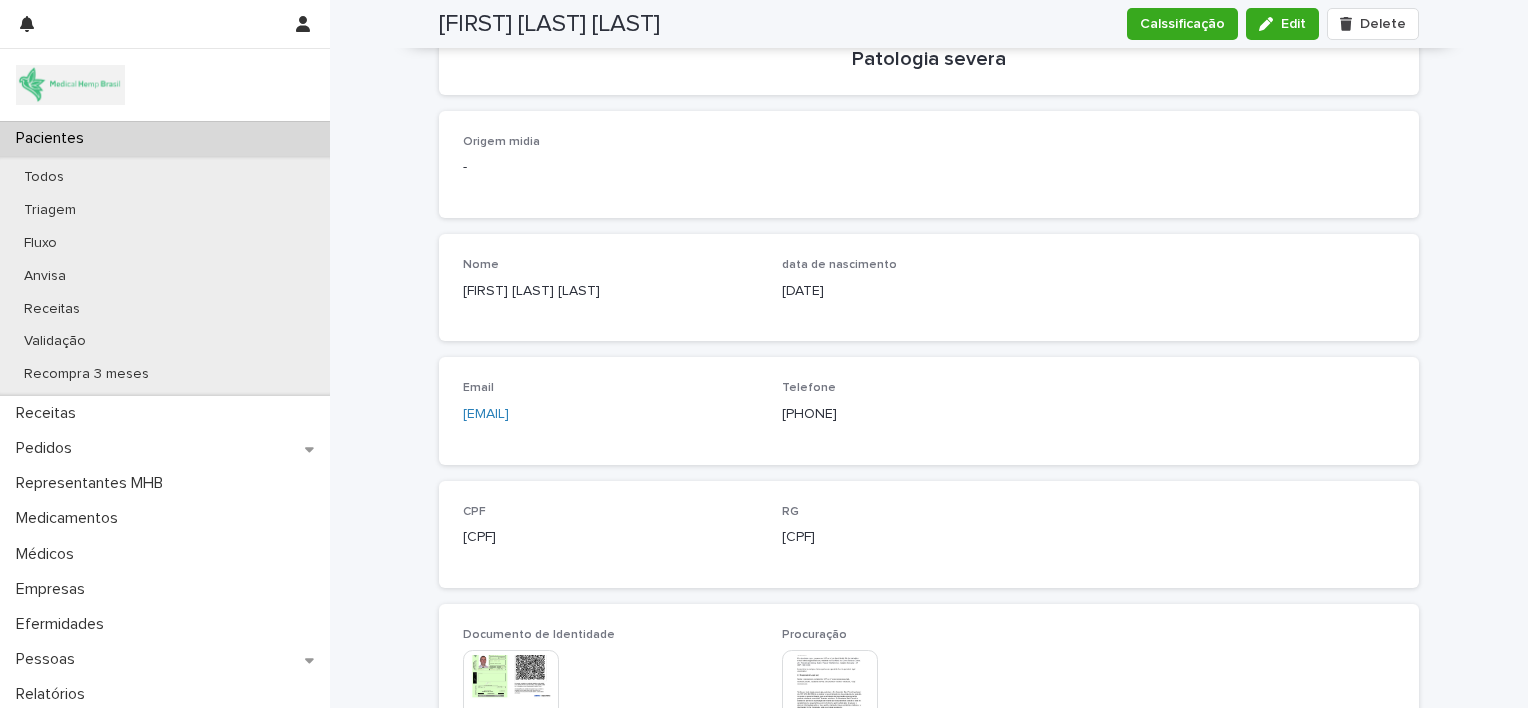 drag, startPoint x: 554, startPoint y: 535, endPoint x: 454, endPoint y: 540, distance: 100.12492 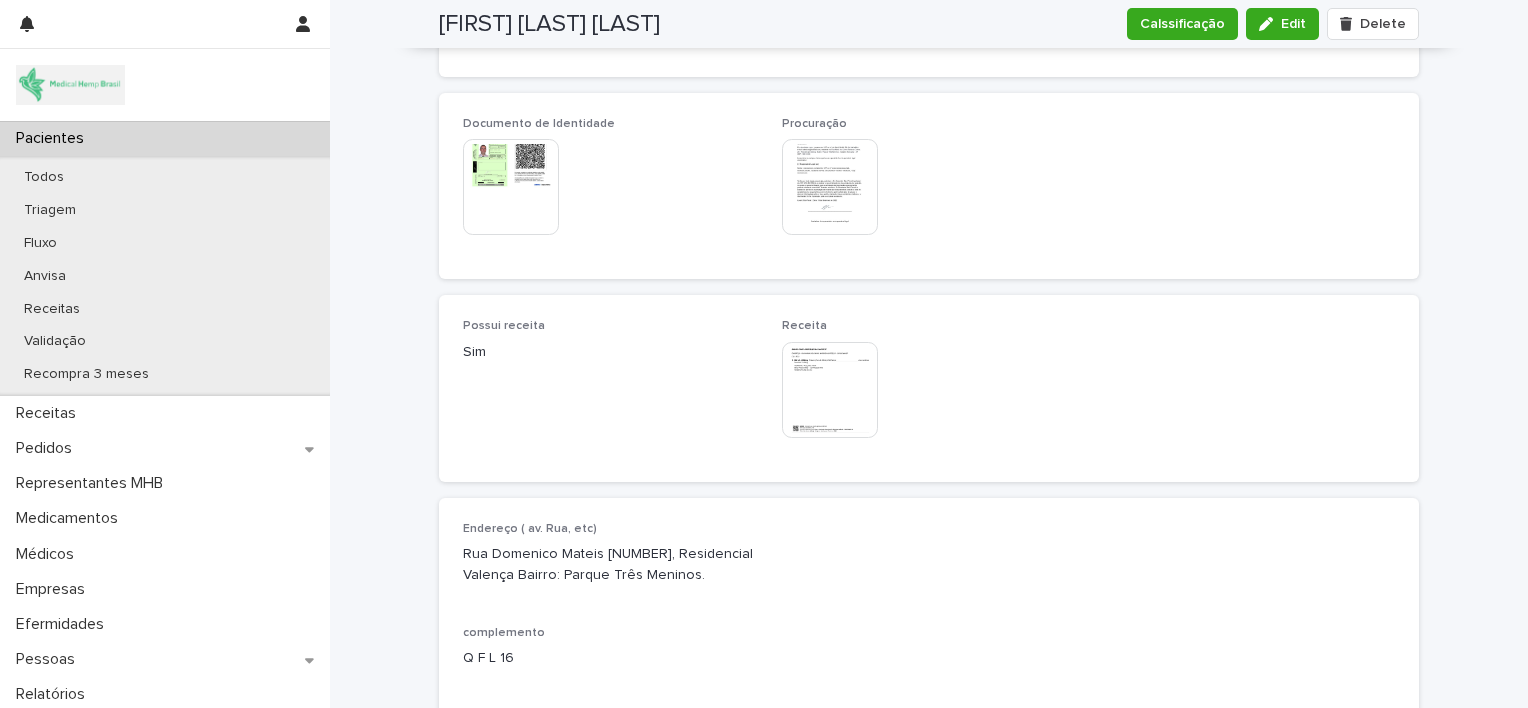 scroll, scrollTop: 1132, scrollLeft: 0, axis: vertical 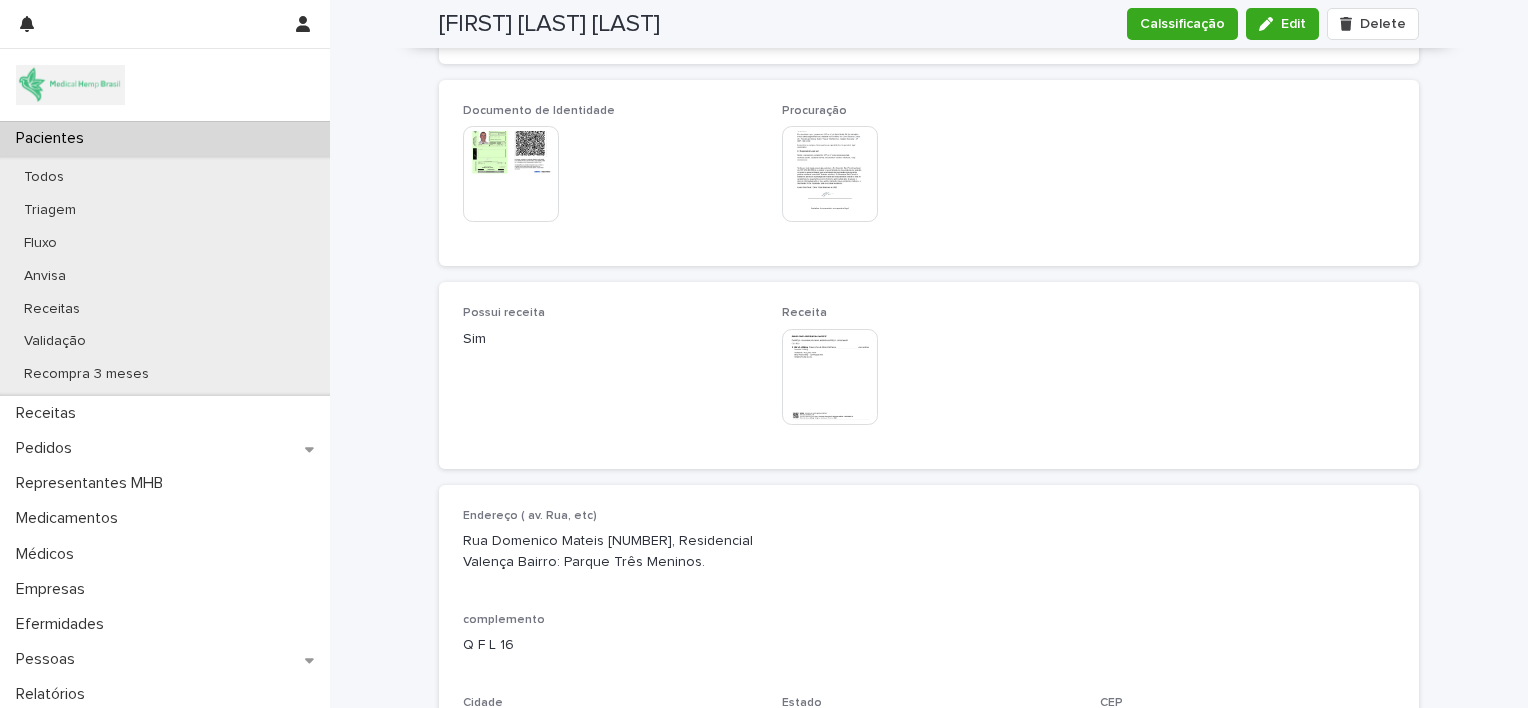 click at bounding box center (830, 377) 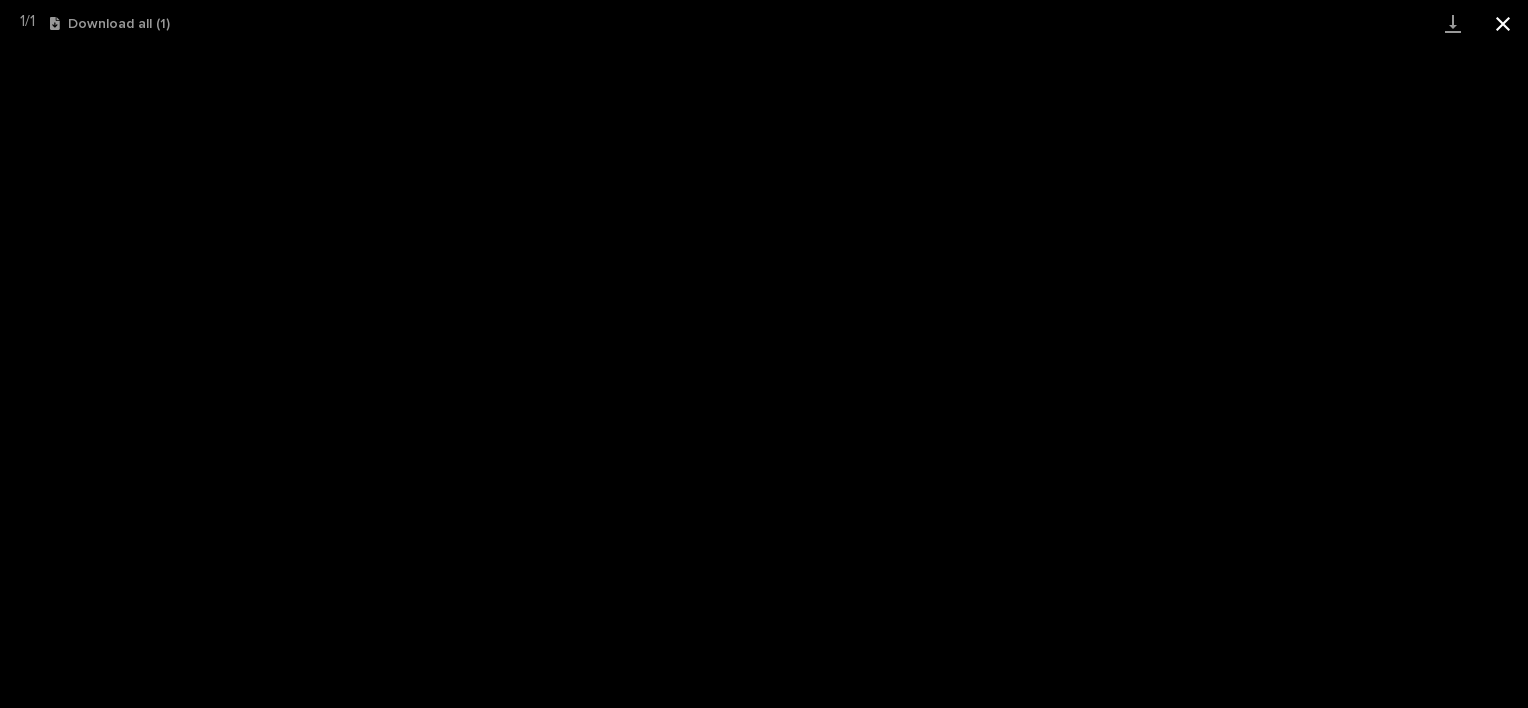 click at bounding box center [1503, 23] 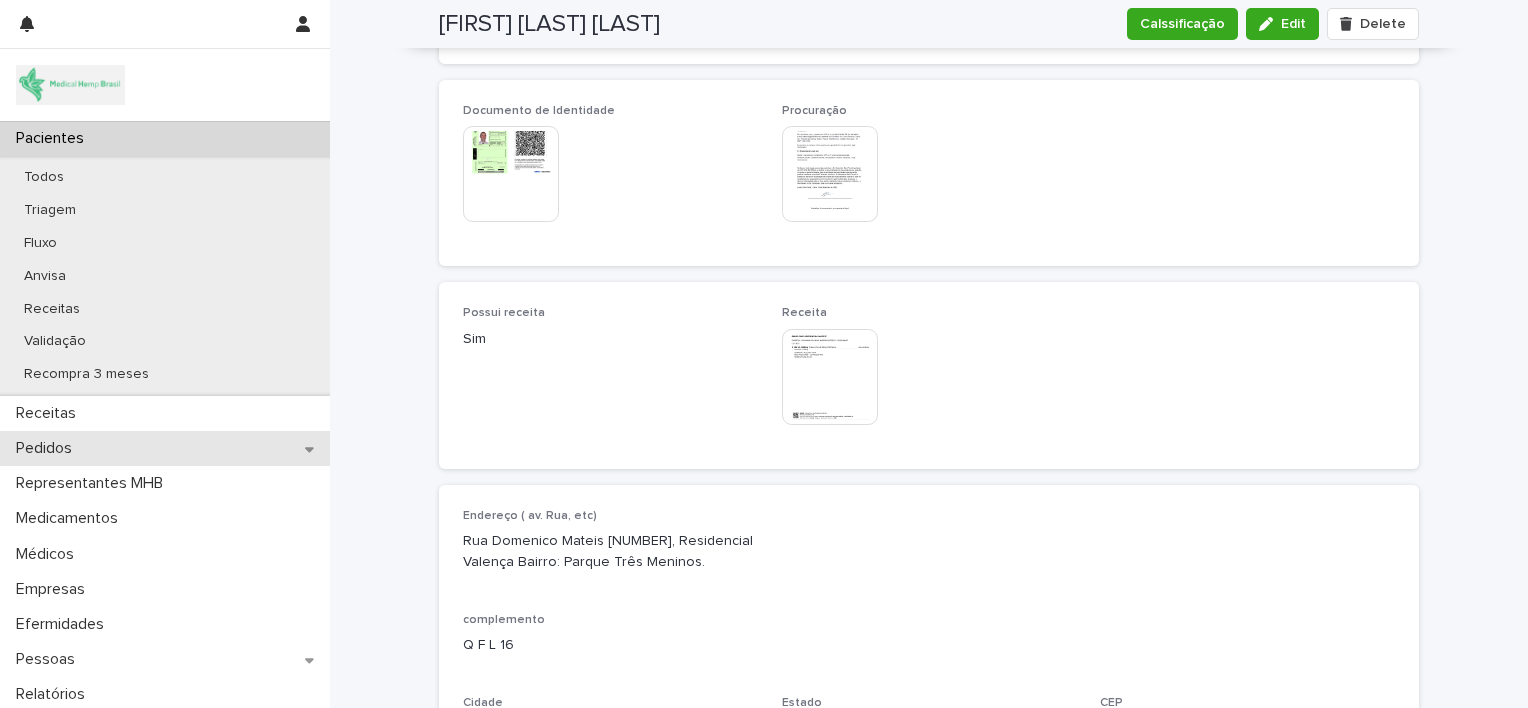 click on "Pedidos" at bounding box center [165, 448] 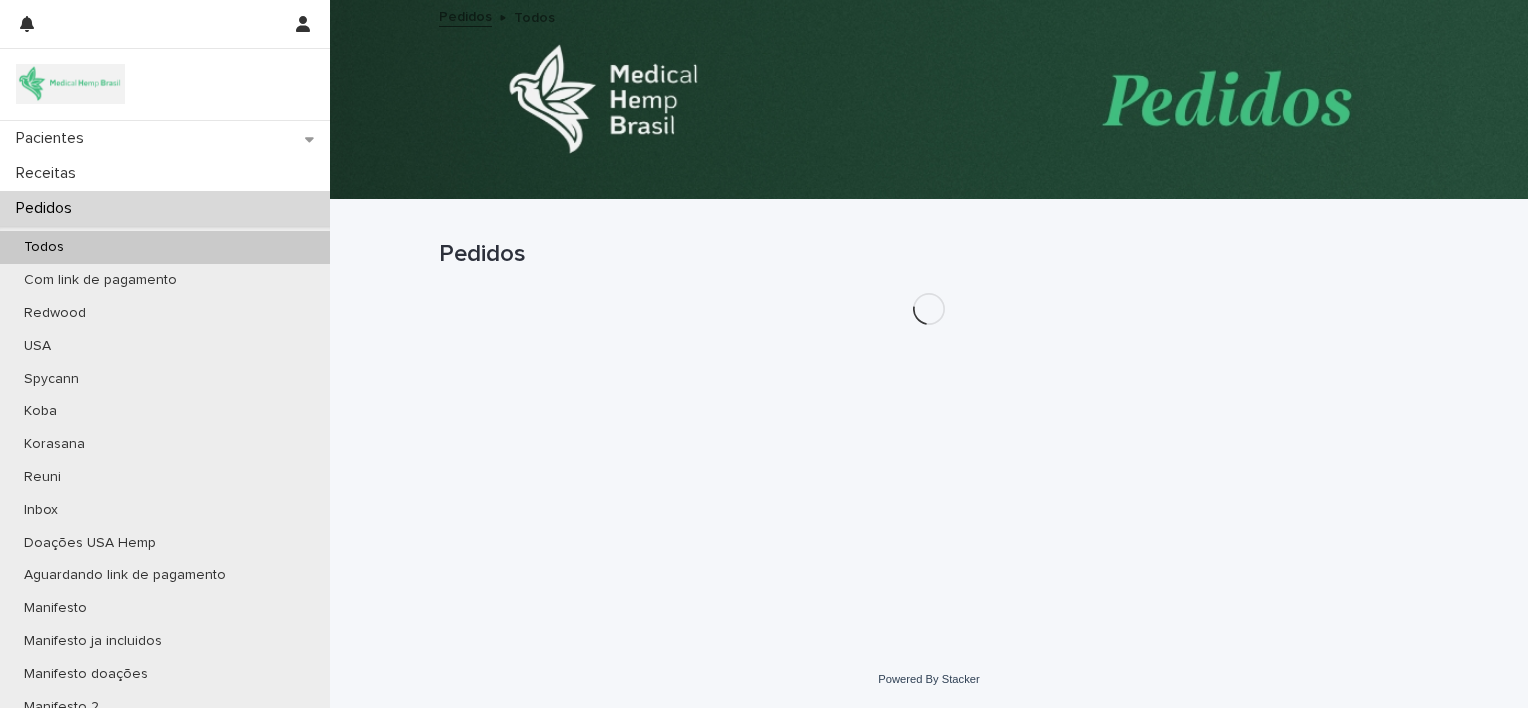 scroll, scrollTop: 0, scrollLeft: 0, axis: both 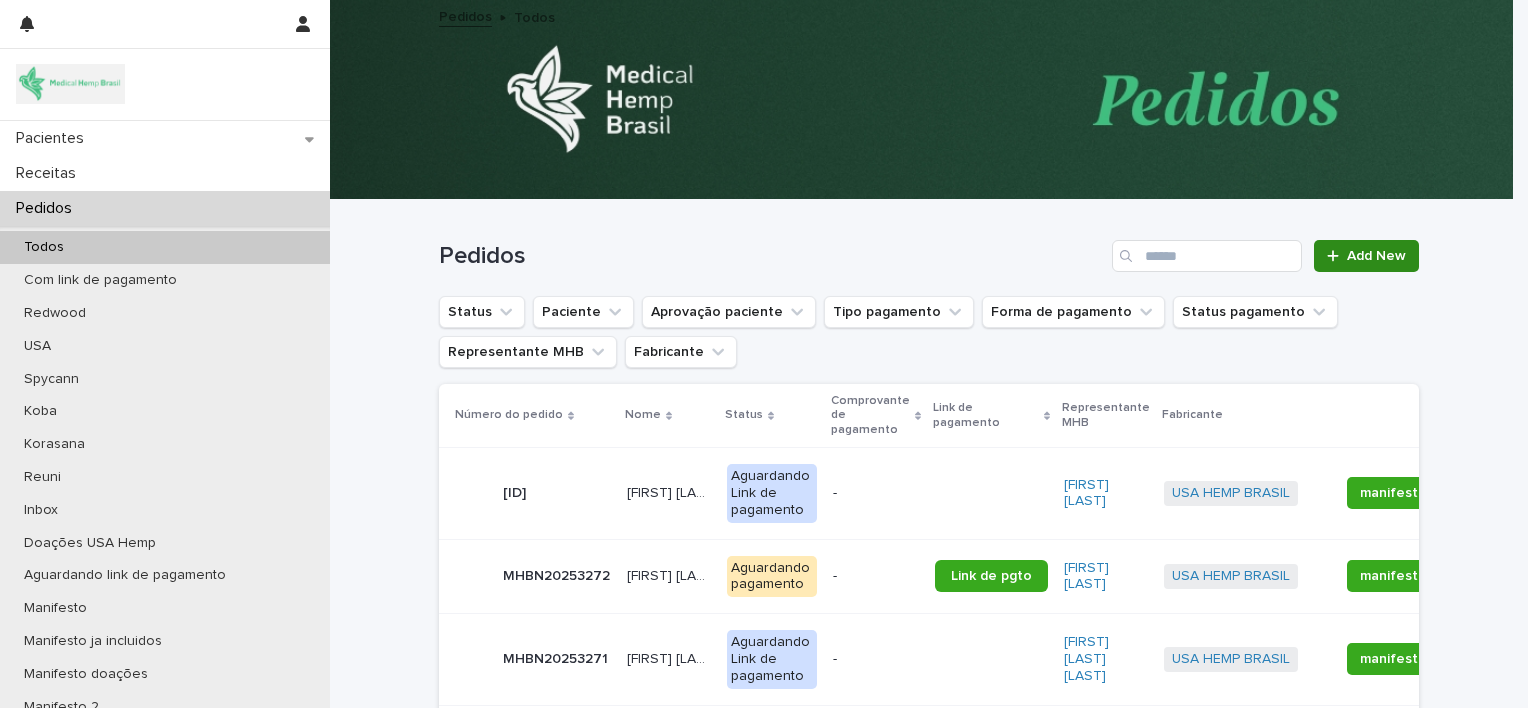 click on "Add New" at bounding box center [1376, 256] 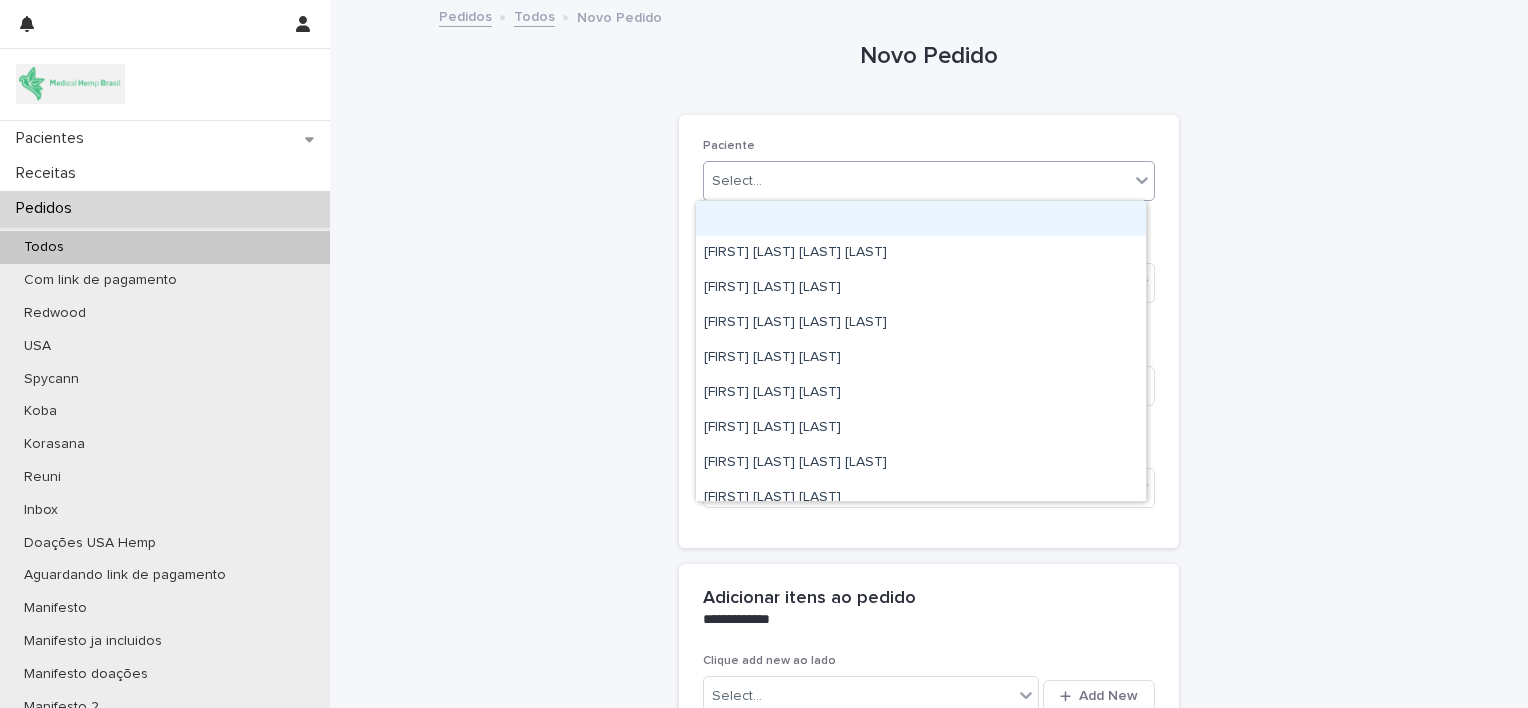 click on "Select..." at bounding box center [916, 181] 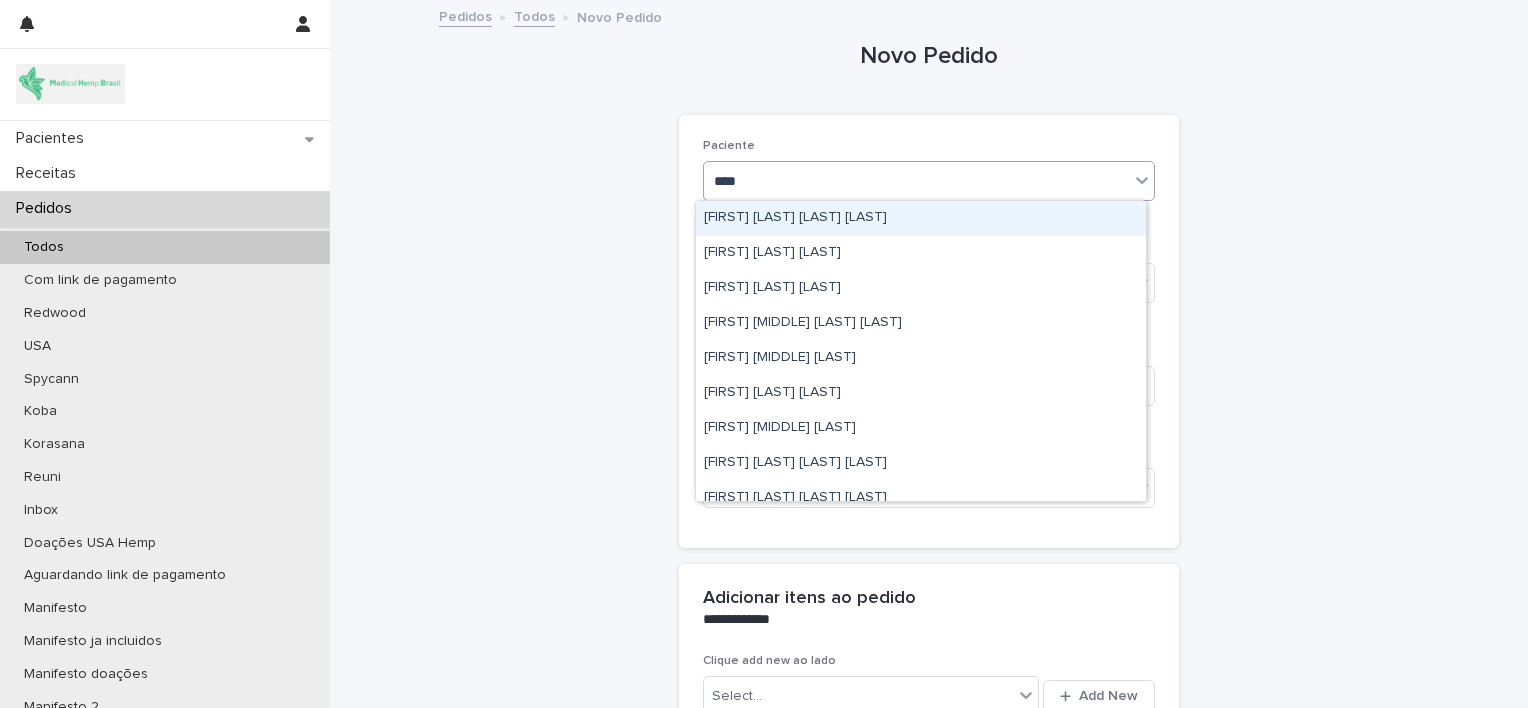 type on "*****" 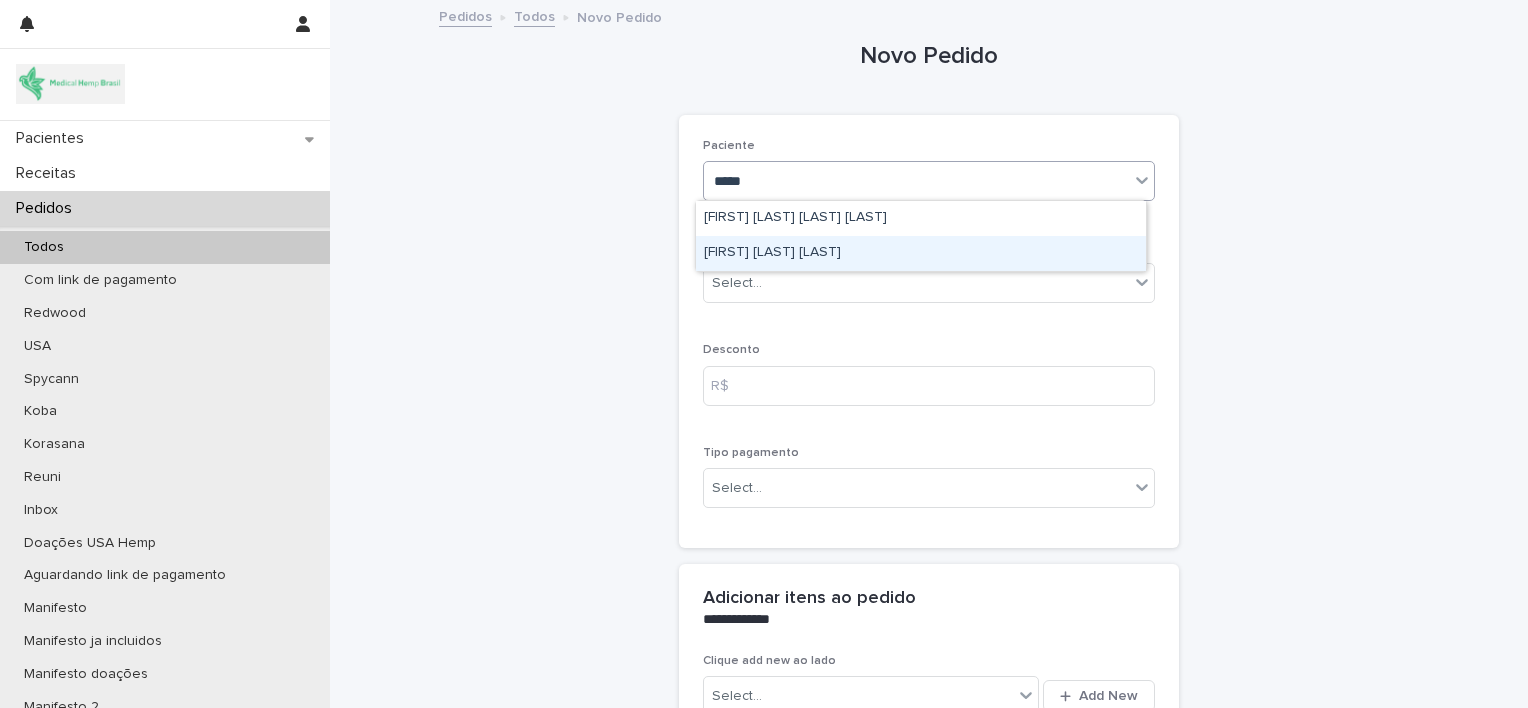 click on "[FIRST] [LAST] [LAST]" at bounding box center (921, 253) 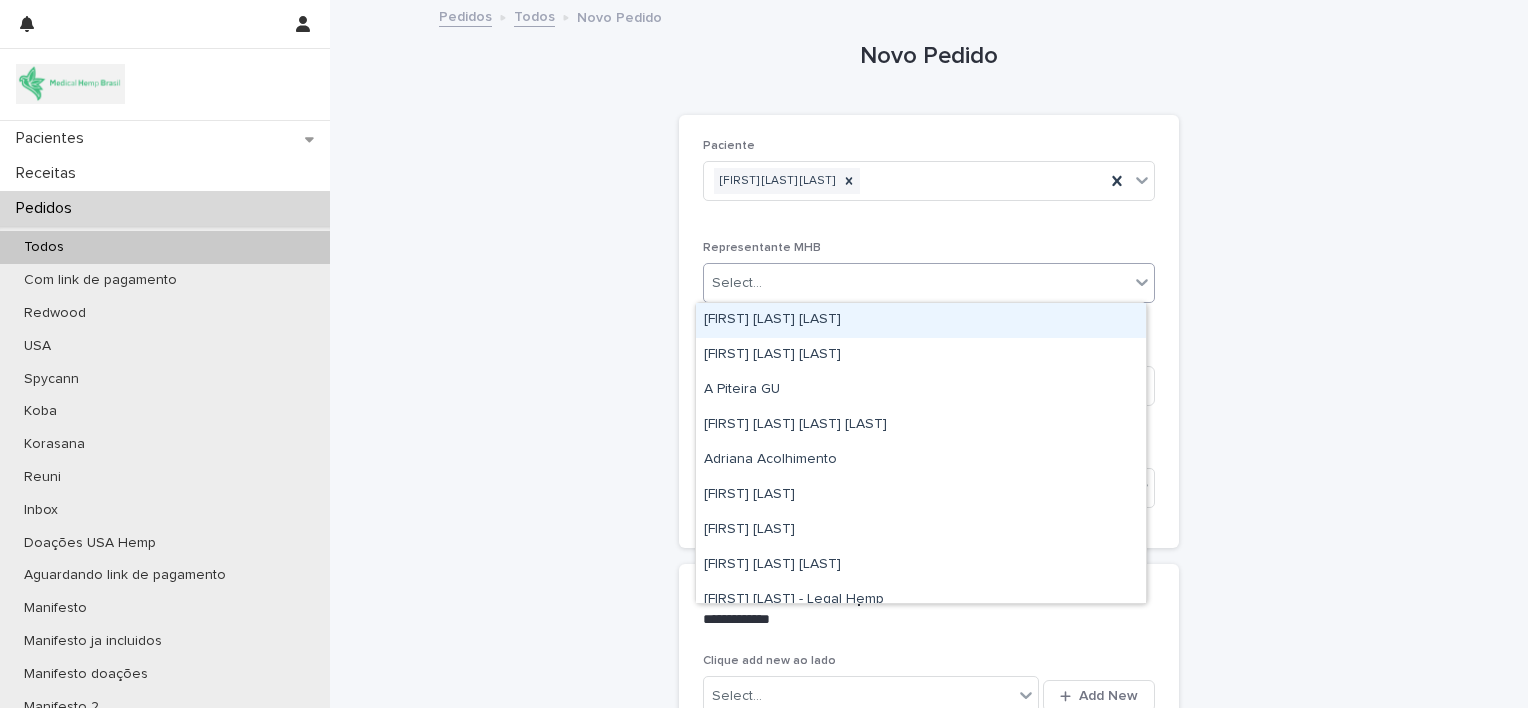click on "Select..." at bounding box center [916, 283] 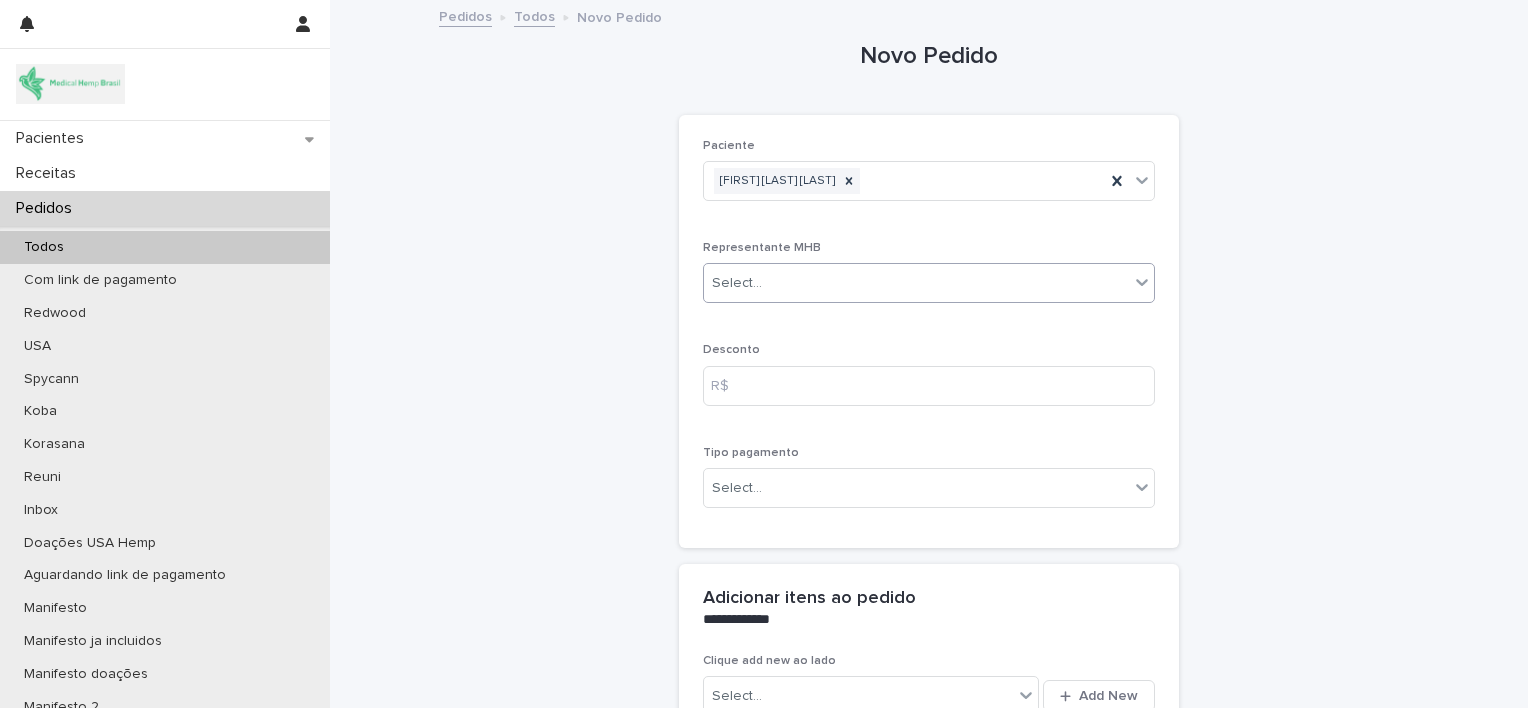 drag, startPoint x: 1436, startPoint y: 0, endPoint x: 552, endPoint y: 332, distance: 944.2881 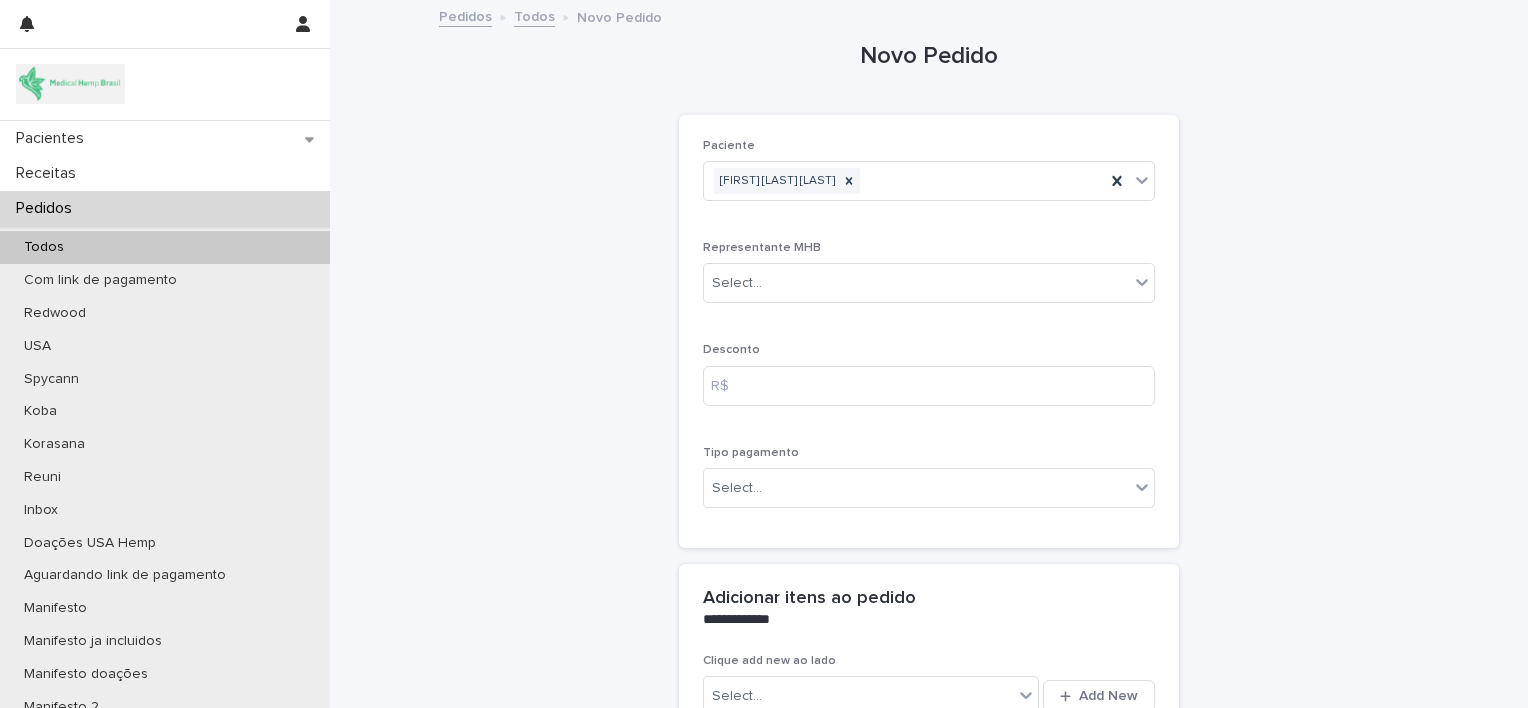 click on "Pedidos" at bounding box center (165, 208) 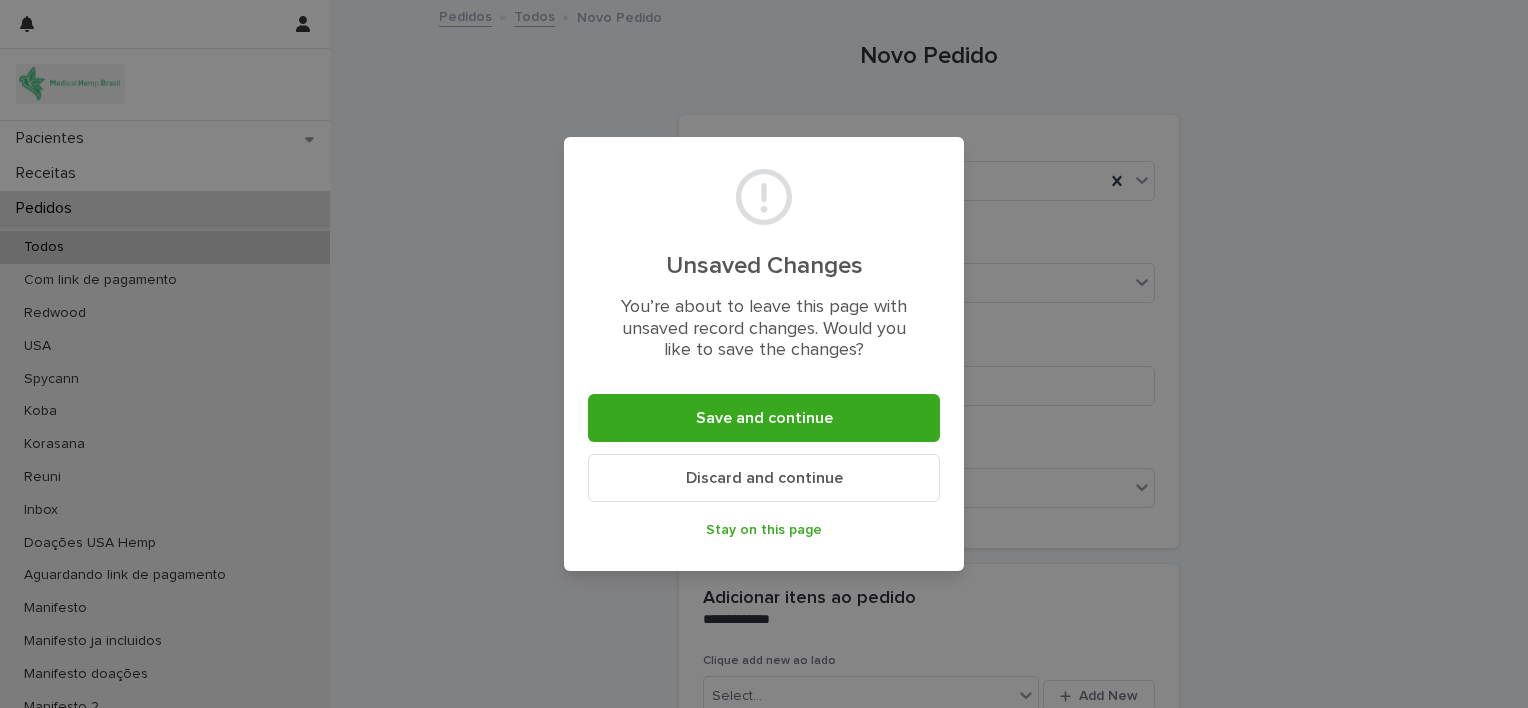 click on "Unsaved Changes You’re about to leave this page with unsaved record changes. Would you like to save the changes? Save and continue Discard and continue Stay on this page" at bounding box center [764, 354] 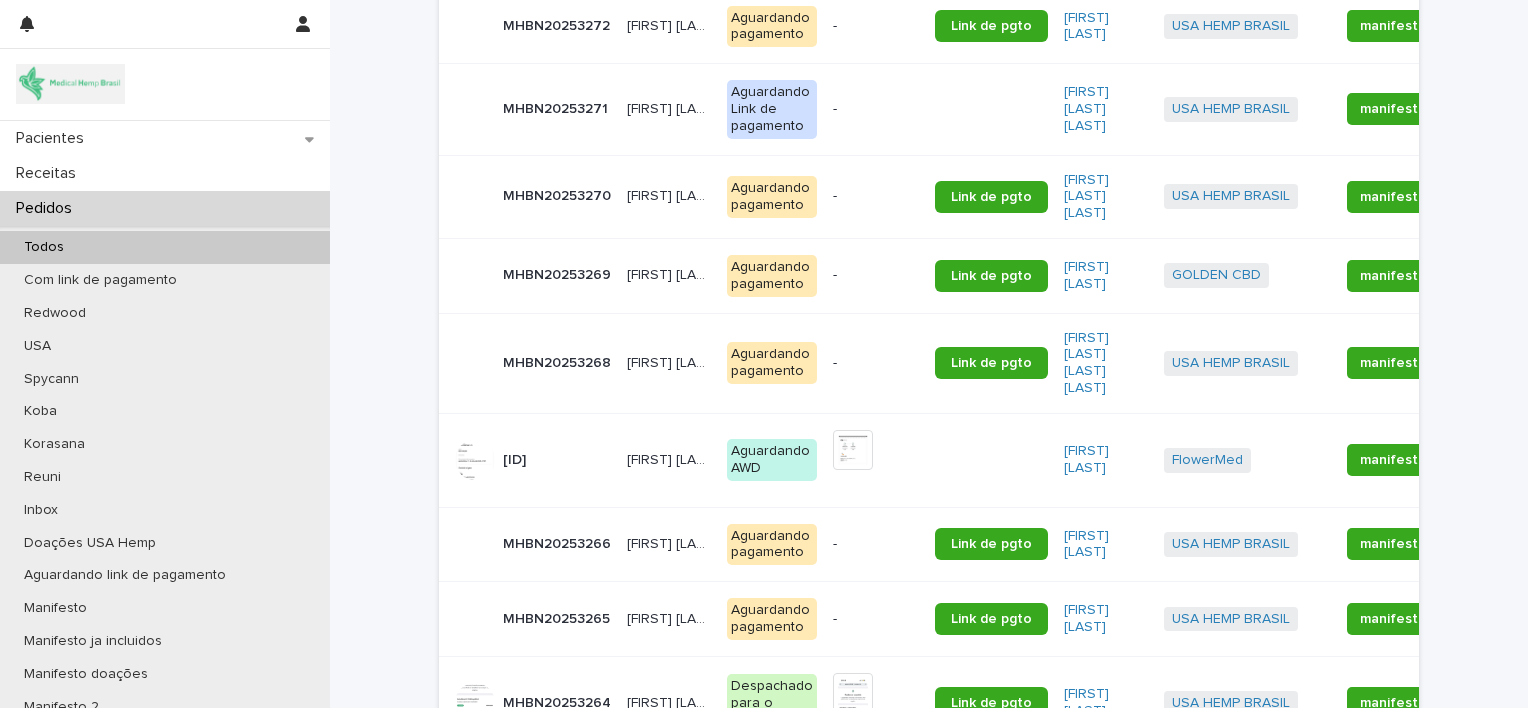 scroll, scrollTop: 552, scrollLeft: 0, axis: vertical 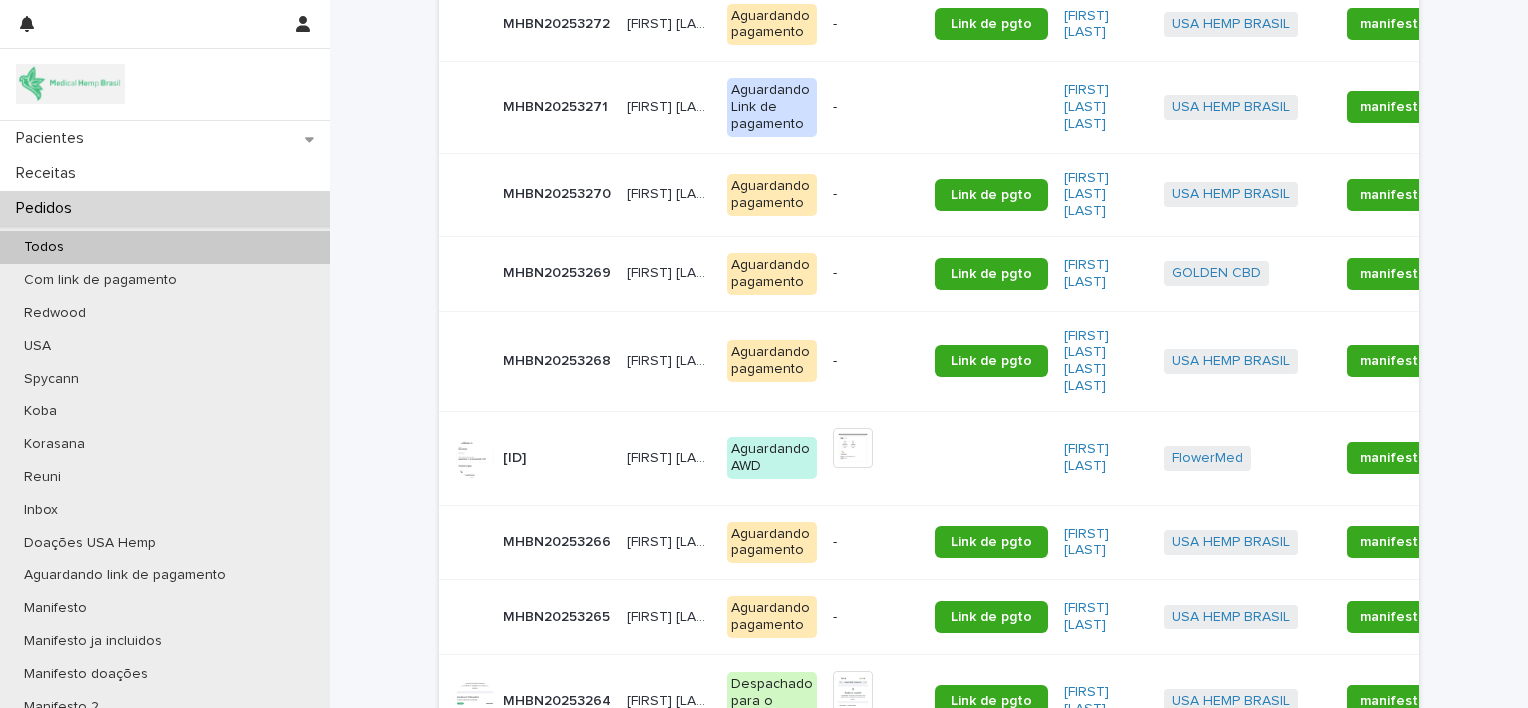click on "[FIRST] [LAST] [LAST]" at bounding box center [671, 456] 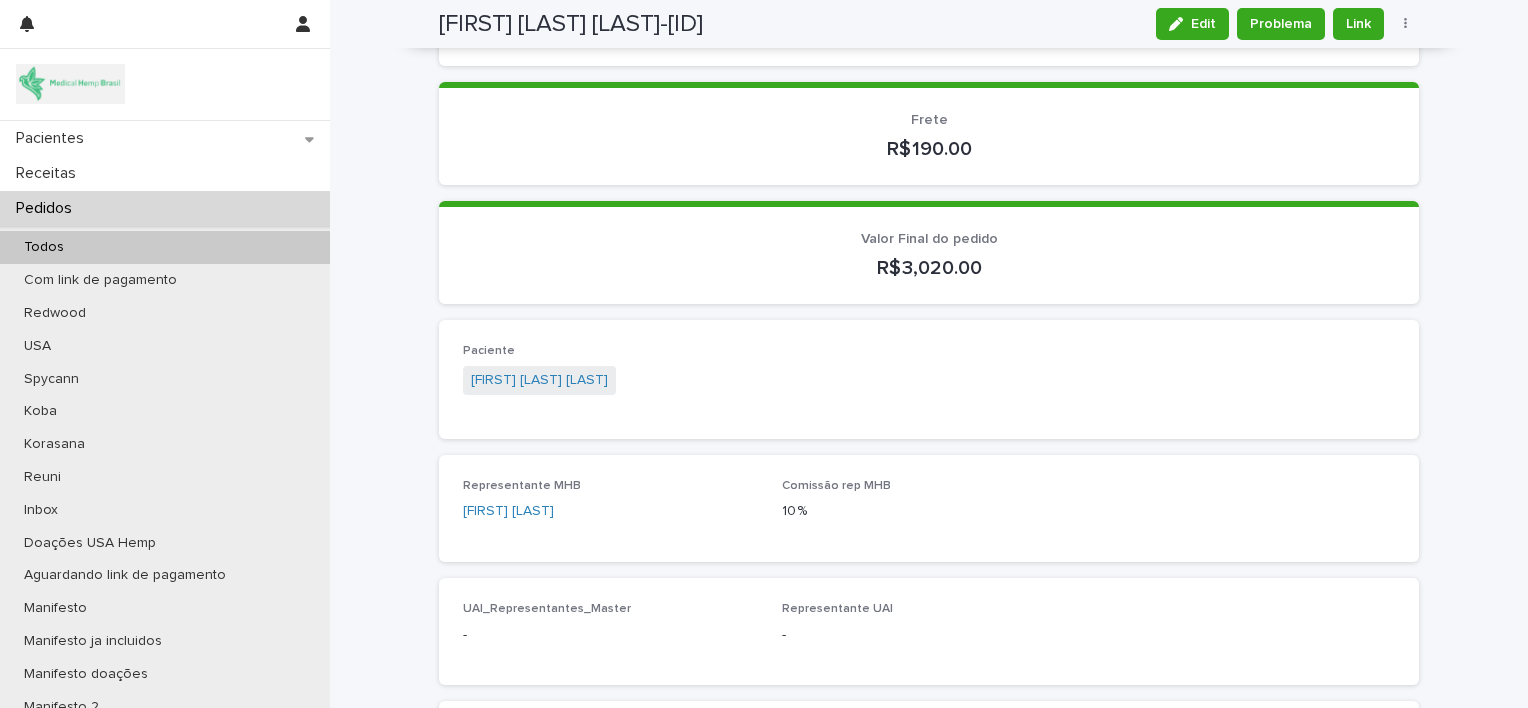 scroll, scrollTop: 543, scrollLeft: 0, axis: vertical 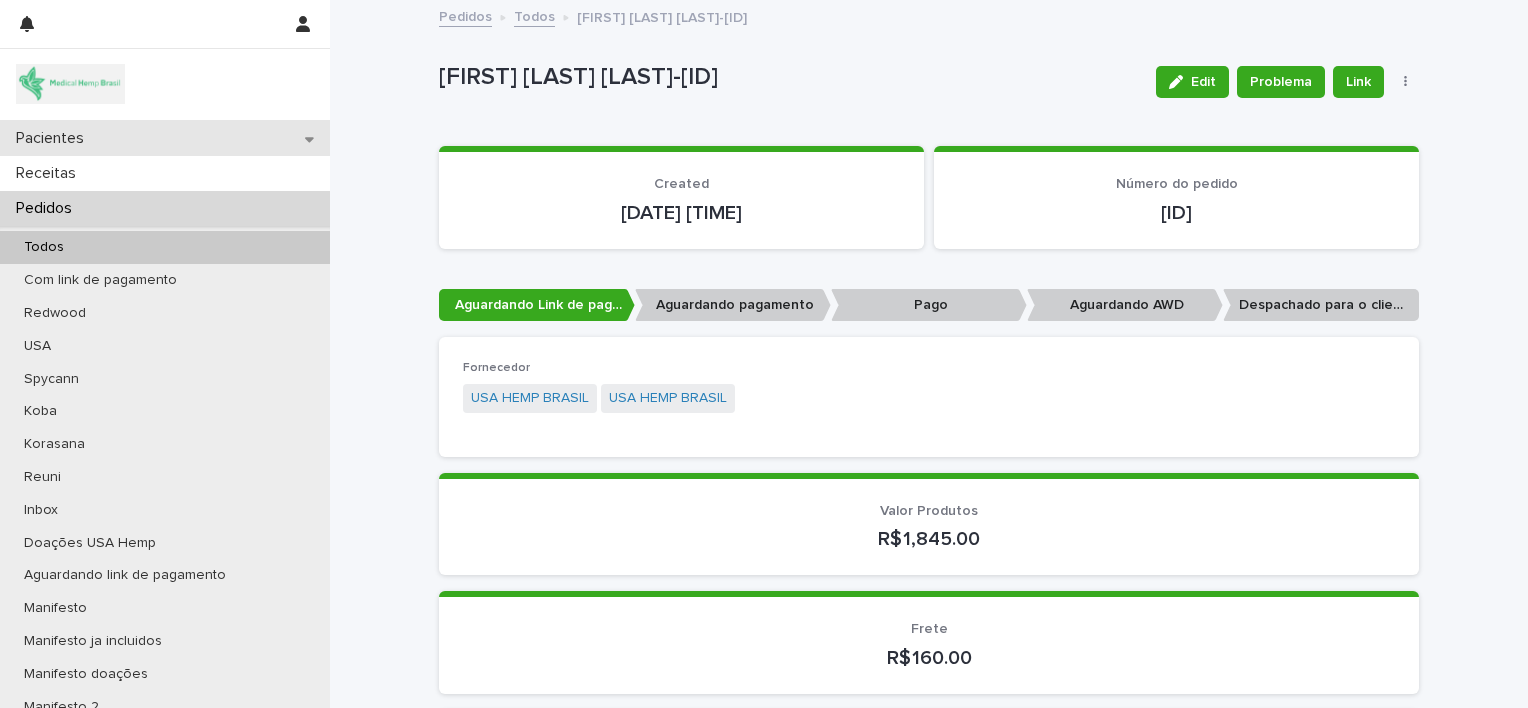 click on "Pacientes" at bounding box center [165, 138] 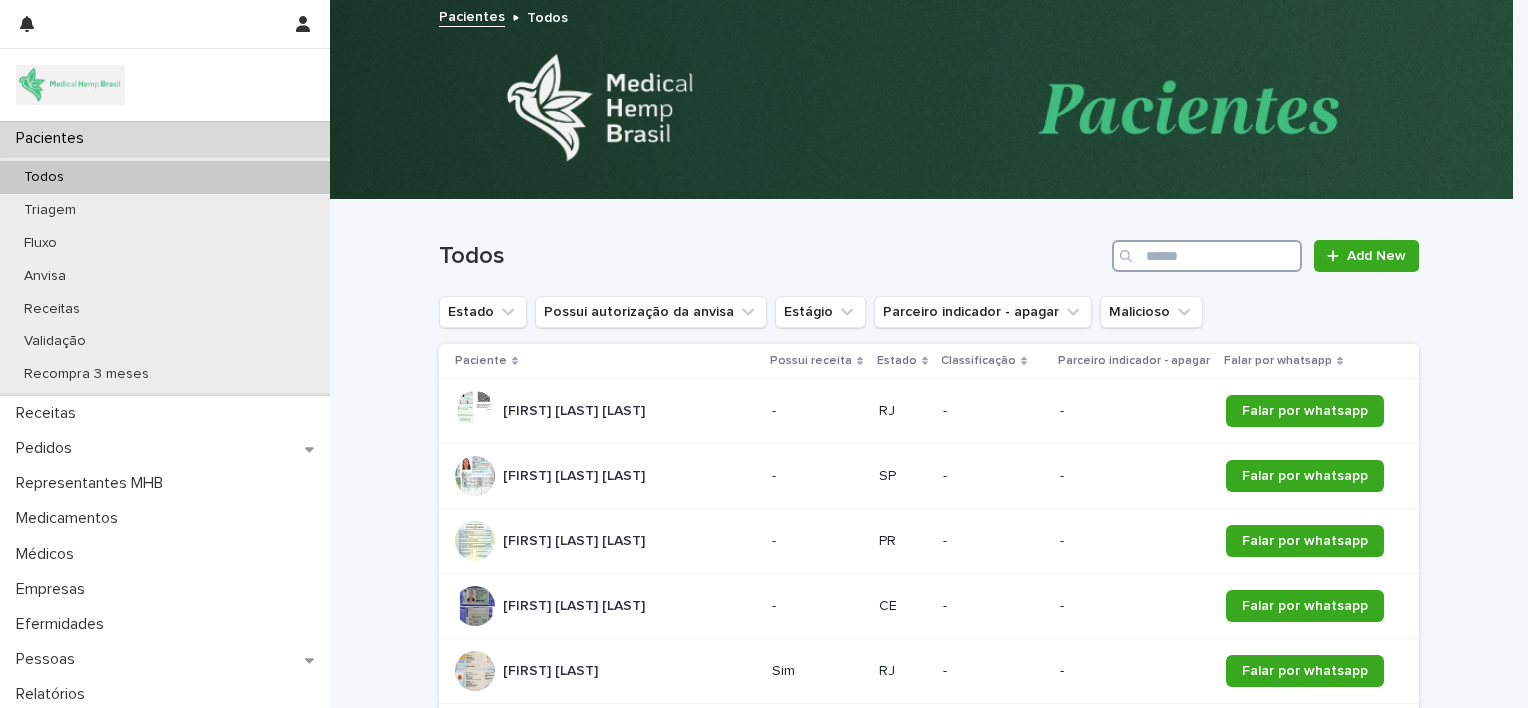 click at bounding box center (1207, 256) 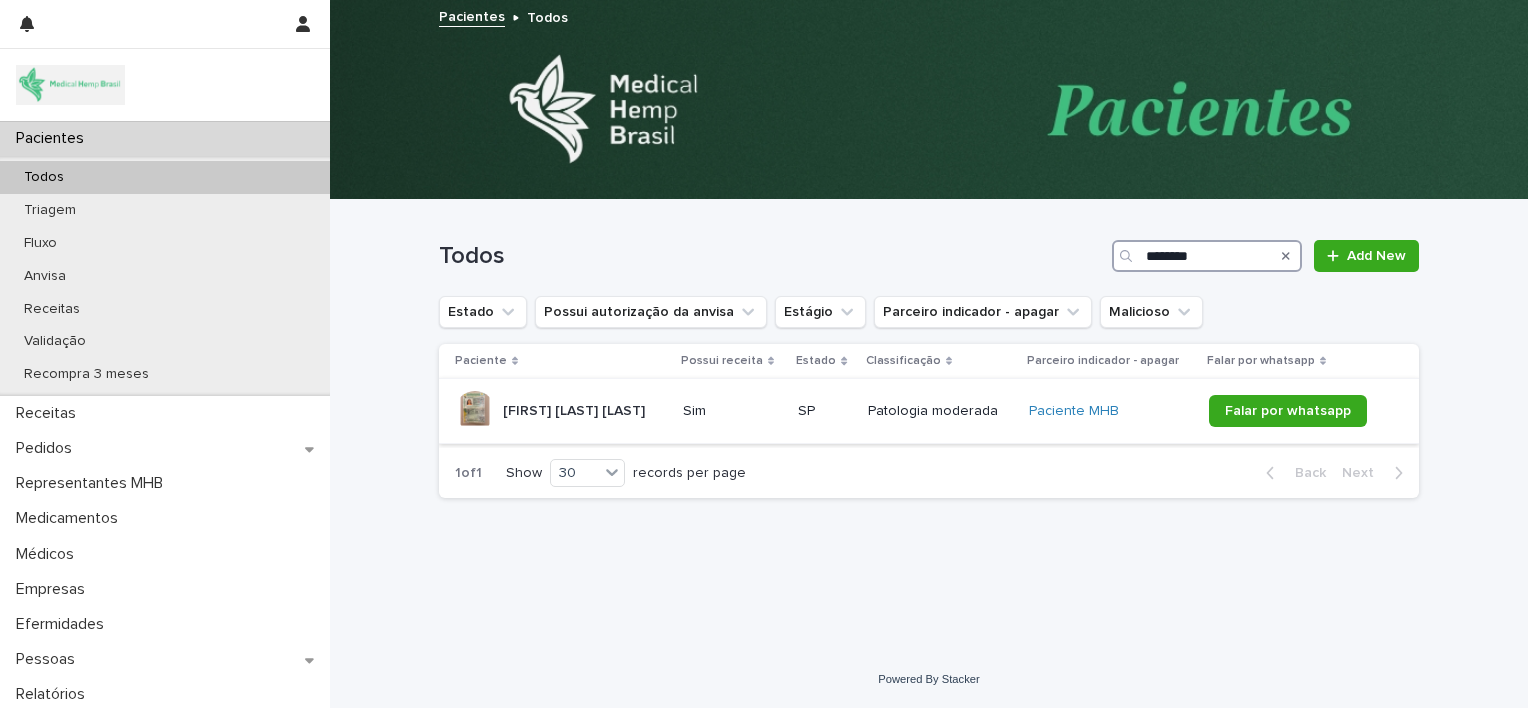 type on "********" 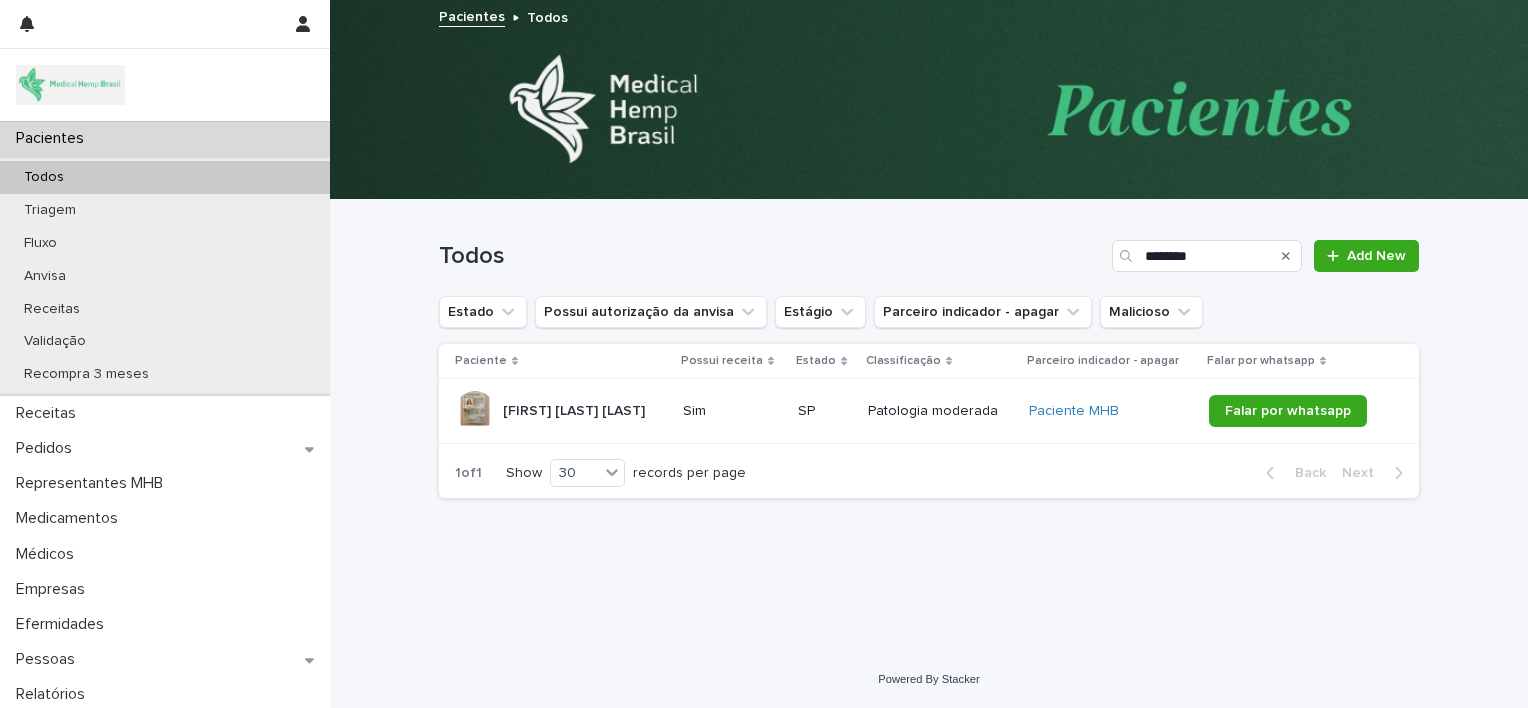click on "[FIRST] [LAST] [LAST]" at bounding box center [576, 409] 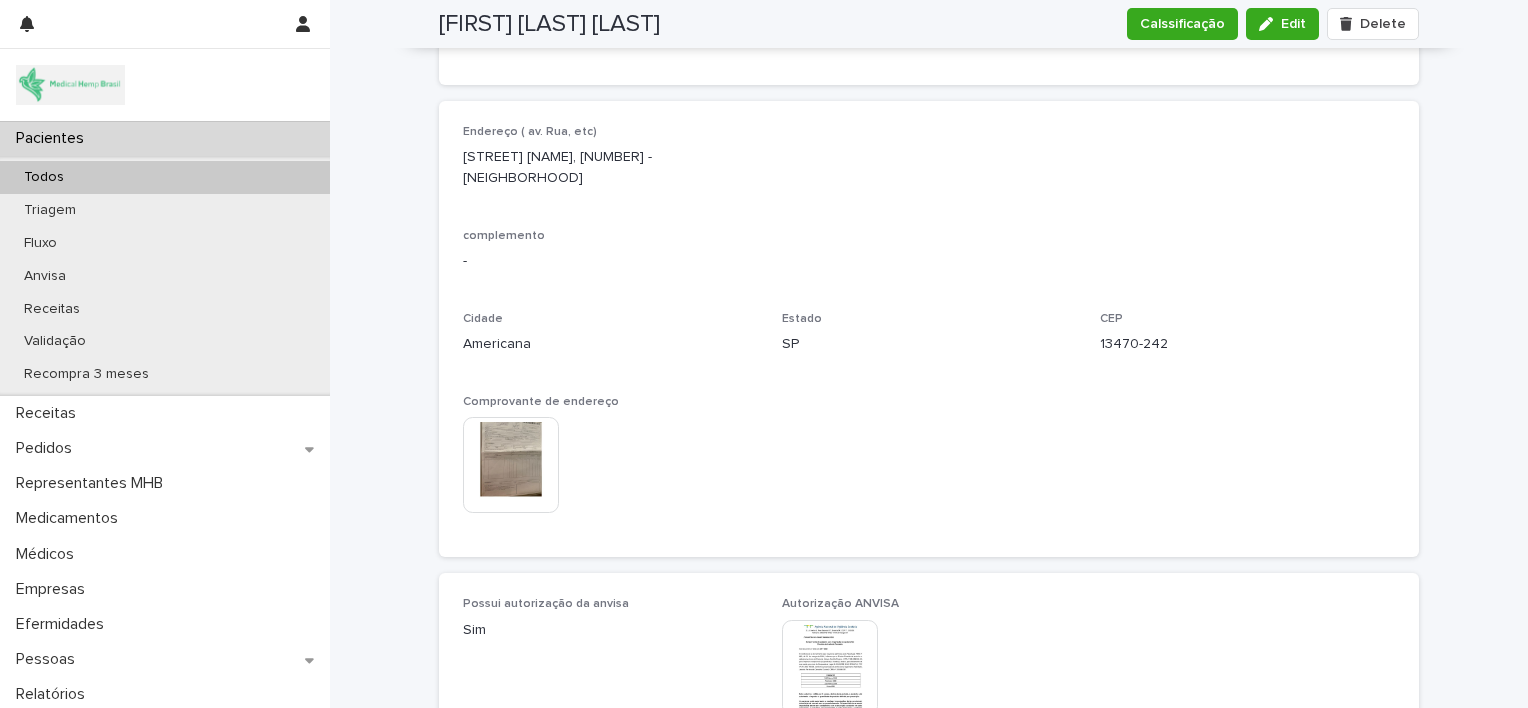 scroll, scrollTop: 1516, scrollLeft: 0, axis: vertical 